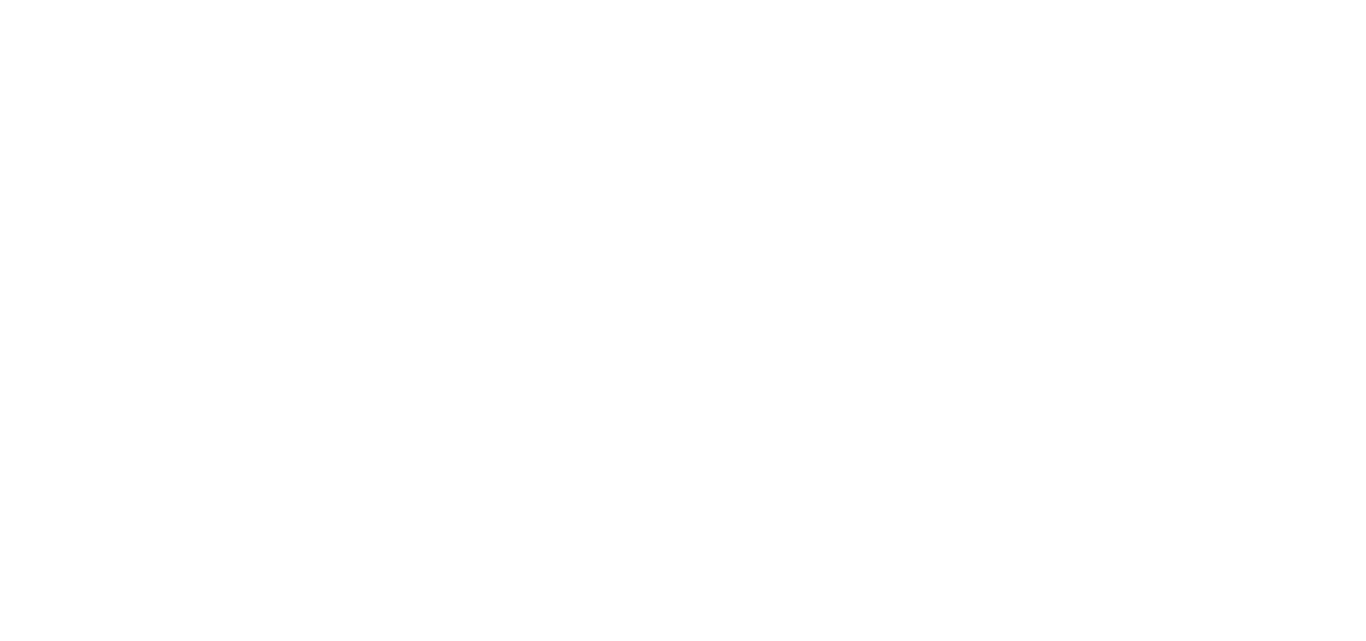 scroll, scrollTop: 0, scrollLeft: 0, axis: both 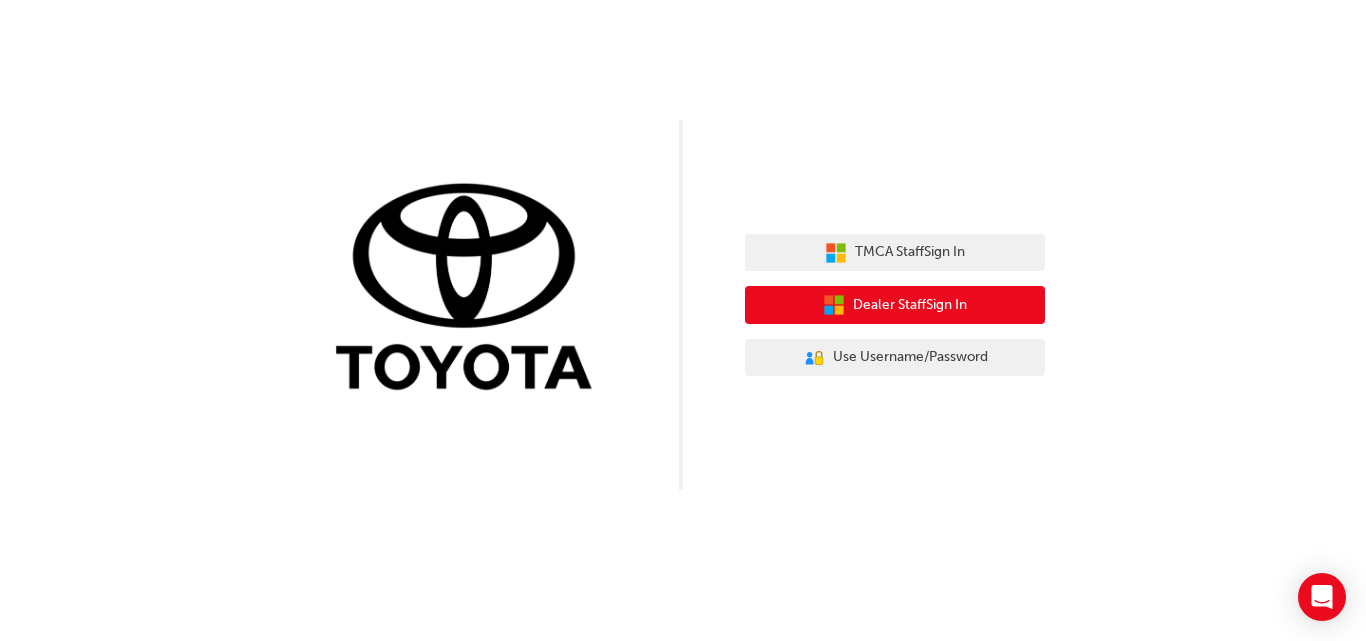 click on "Dealer Staff  Sign In" at bounding box center (910, 305) 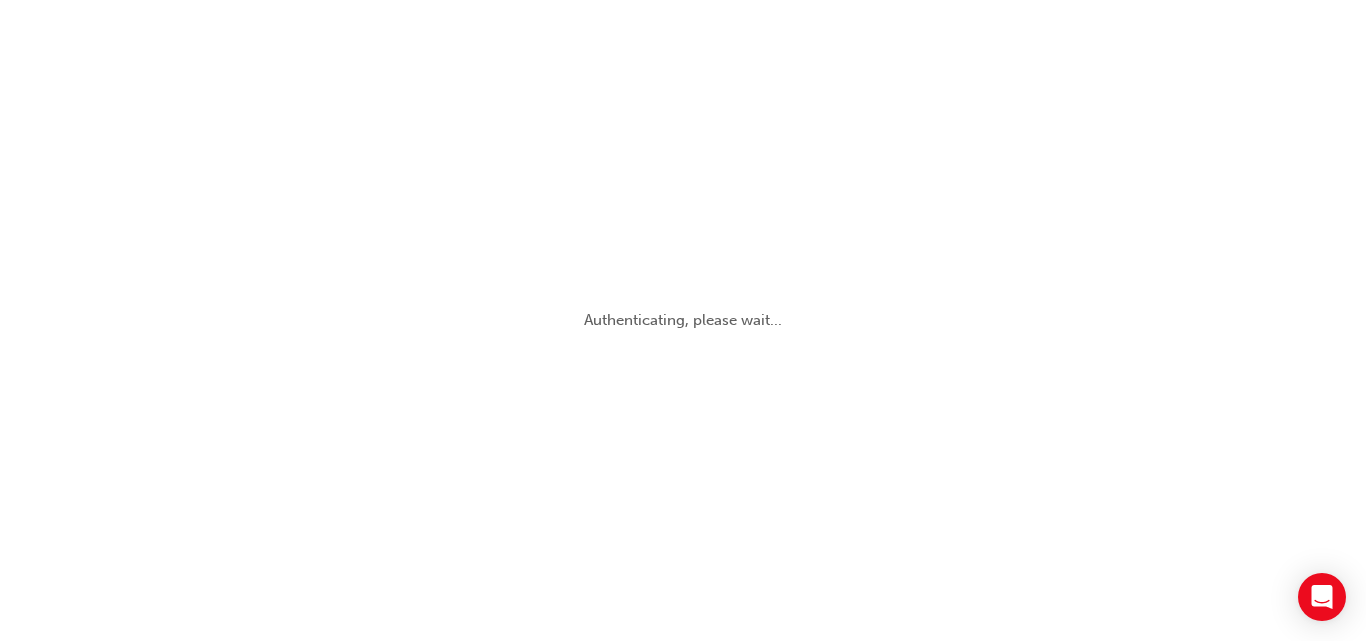 scroll, scrollTop: 0, scrollLeft: 0, axis: both 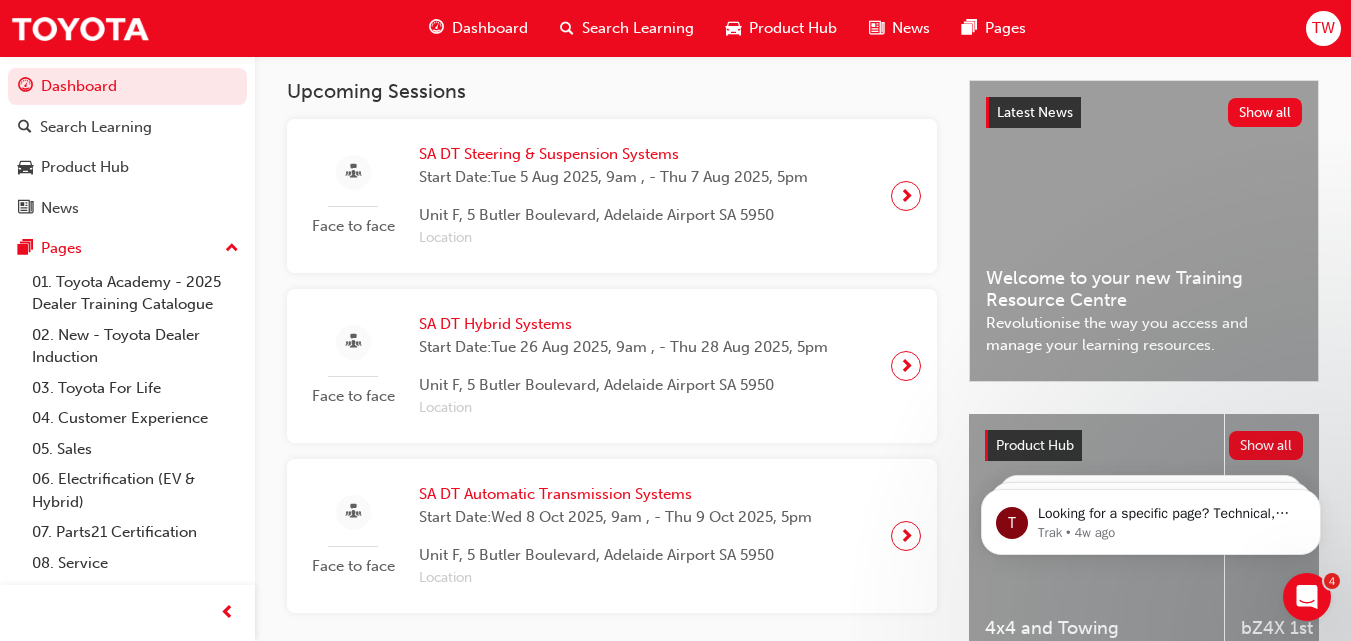 click on "SA DT Automatic Transmission Systems" at bounding box center [615, 494] 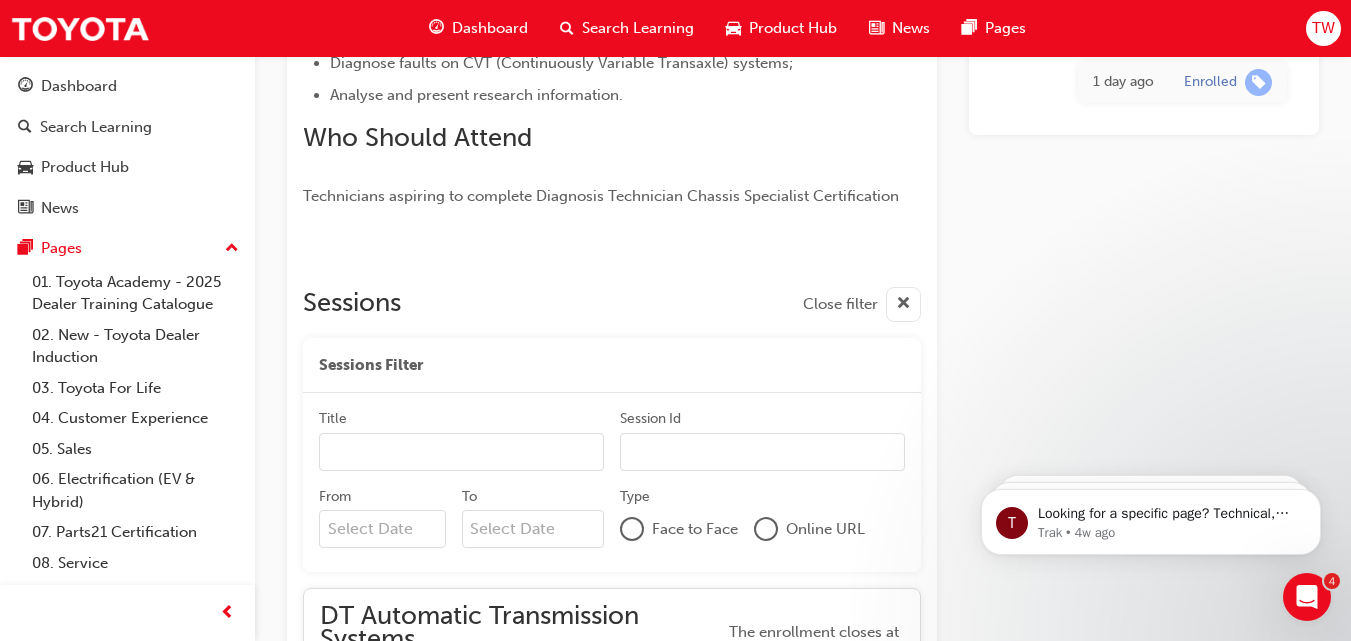 scroll, scrollTop: 788, scrollLeft: 0, axis: vertical 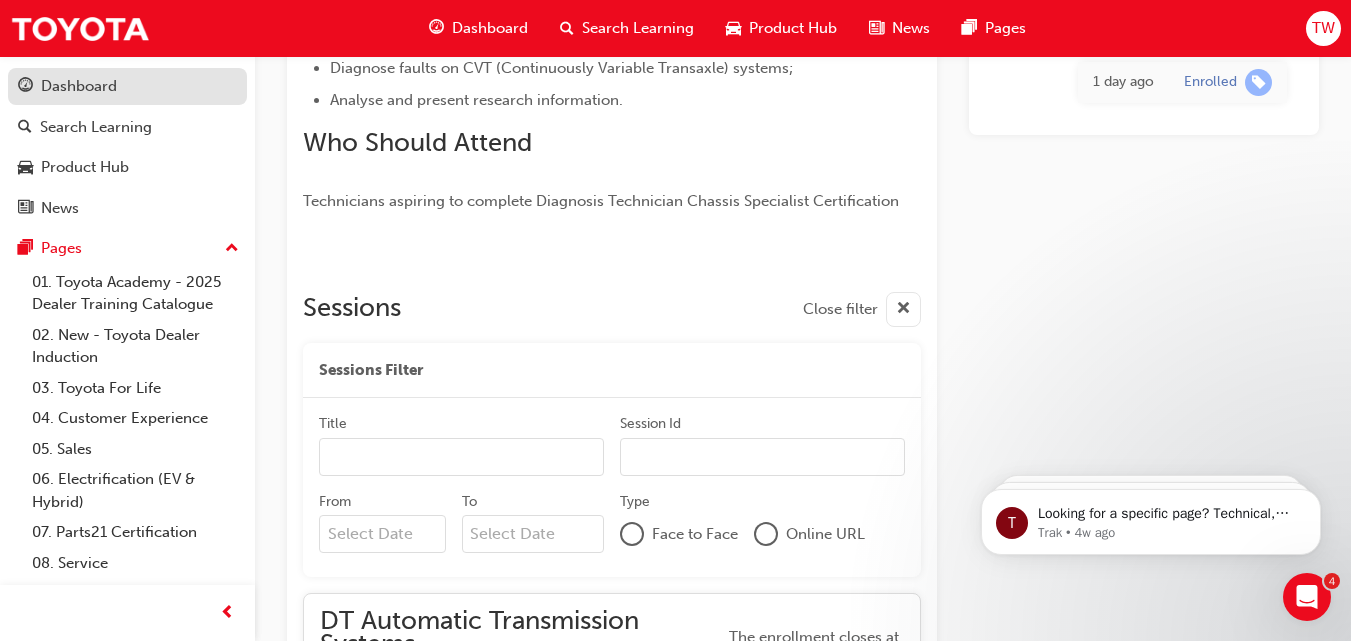 click on "Dashboard" at bounding box center [79, 86] 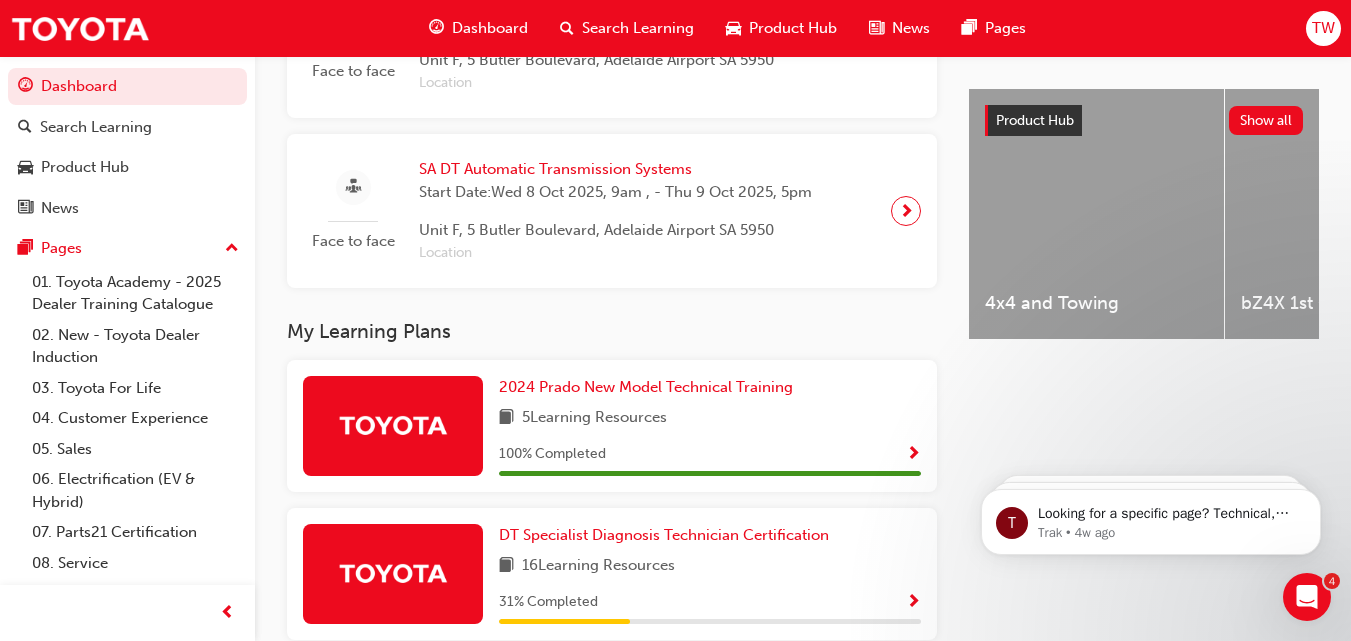 scroll, scrollTop: 700, scrollLeft: 0, axis: vertical 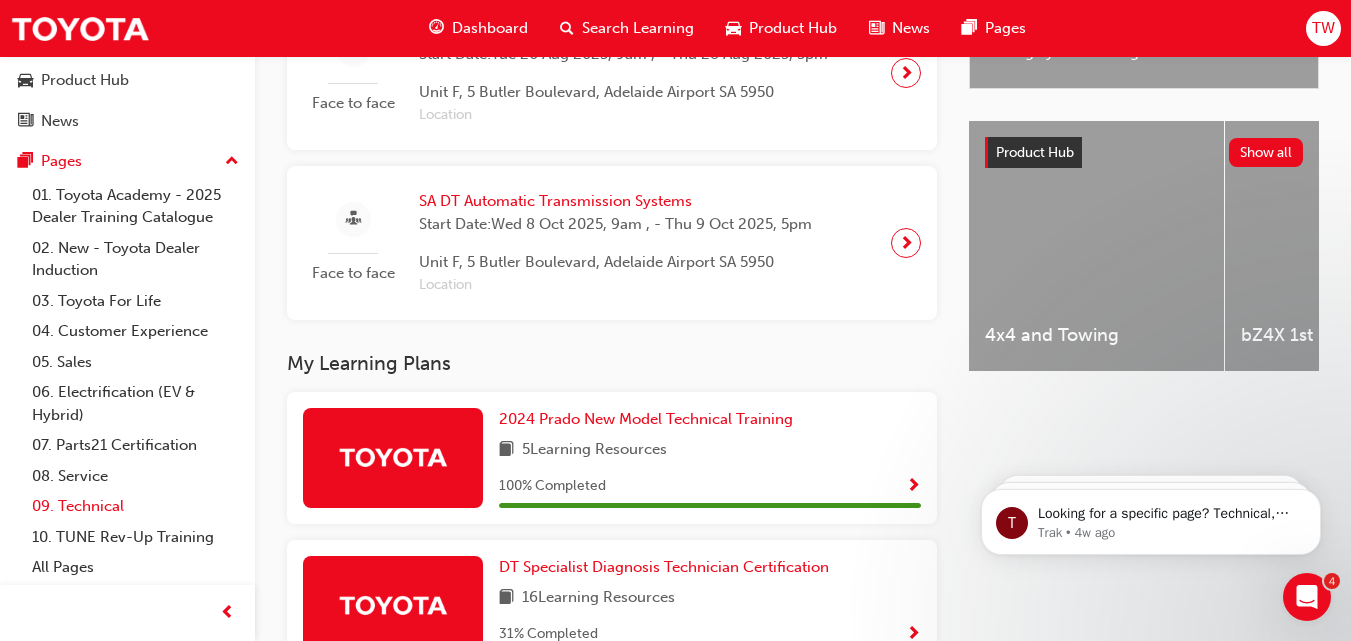 click on "09. Technical" at bounding box center (135, 506) 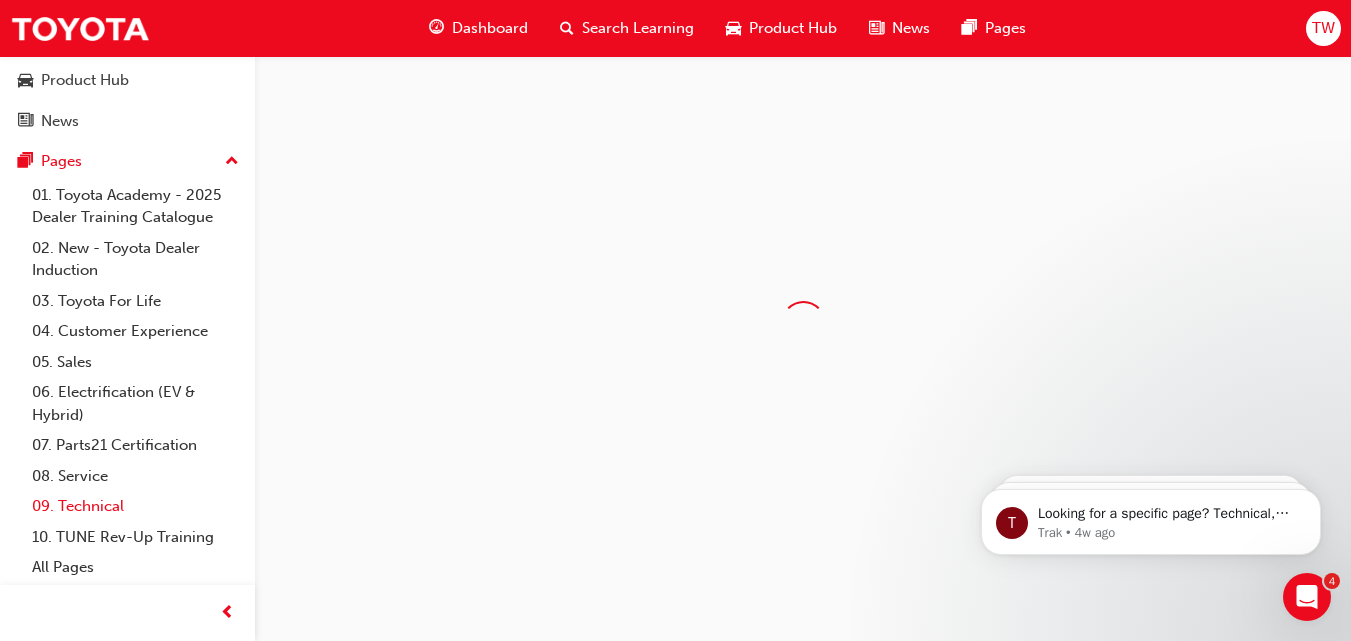 scroll, scrollTop: 0, scrollLeft: 0, axis: both 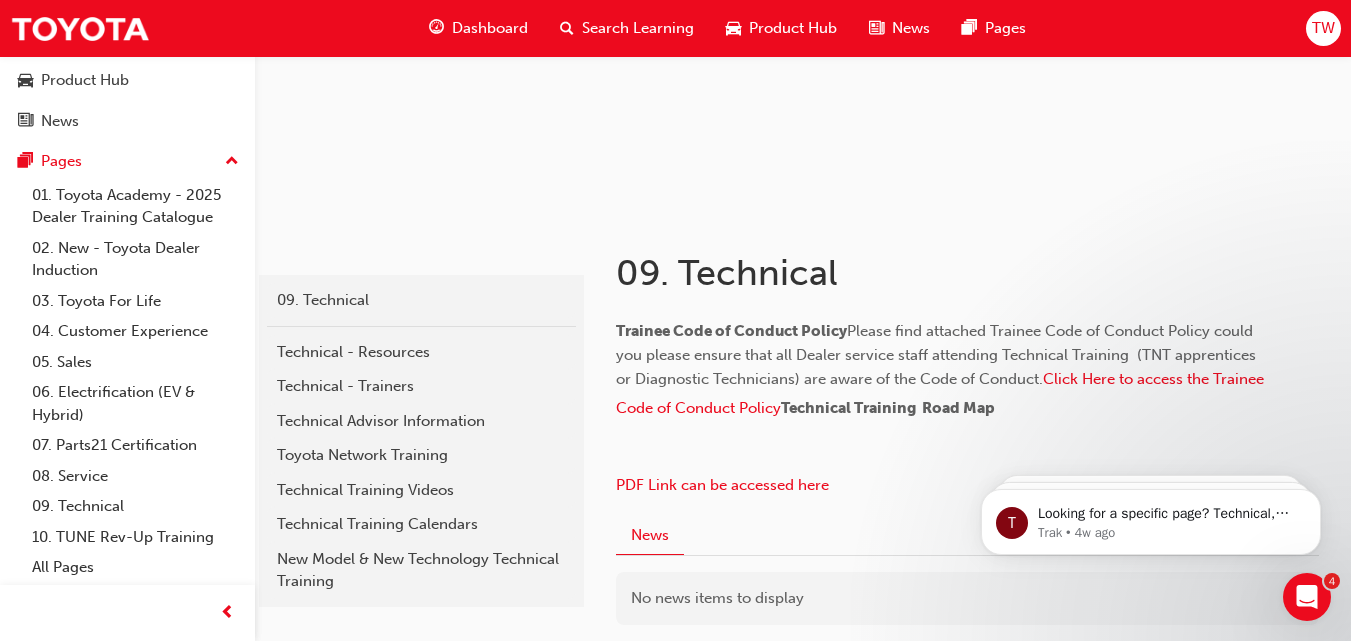 click on "Dashboard Search Learning Product Hub News Pages" at bounding box center [727, 28] 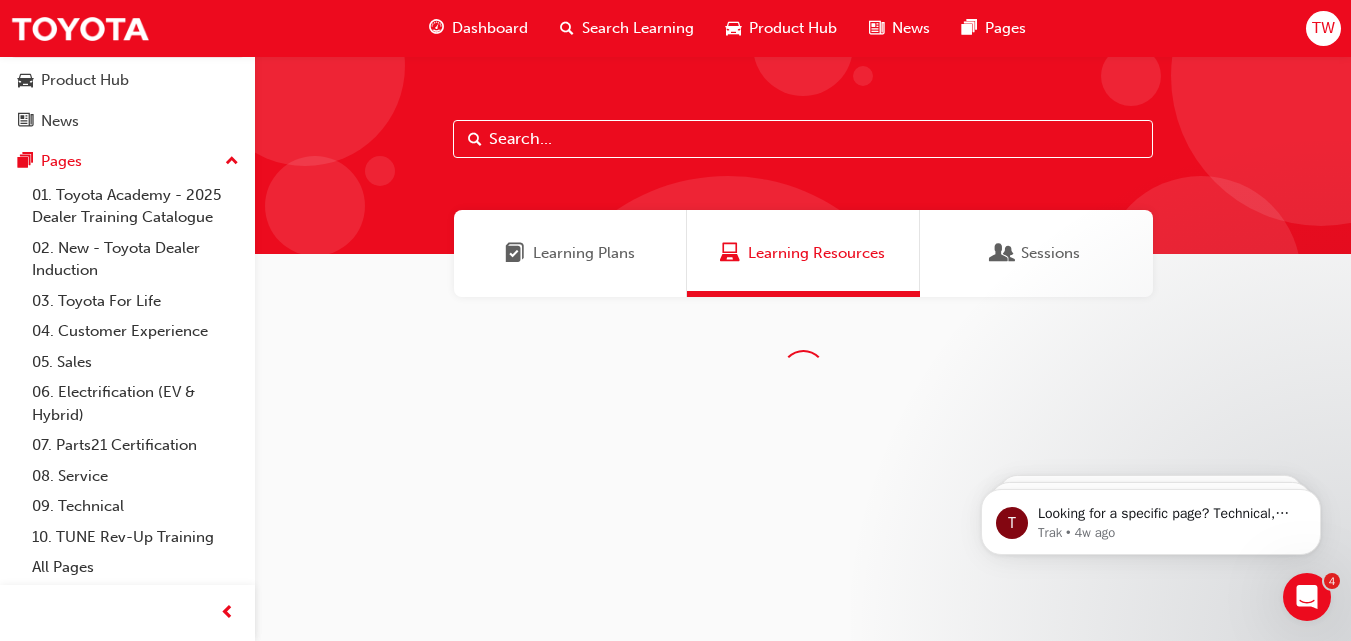 scroll, scrollTop: 0, scrollLeft: 0, axis: both 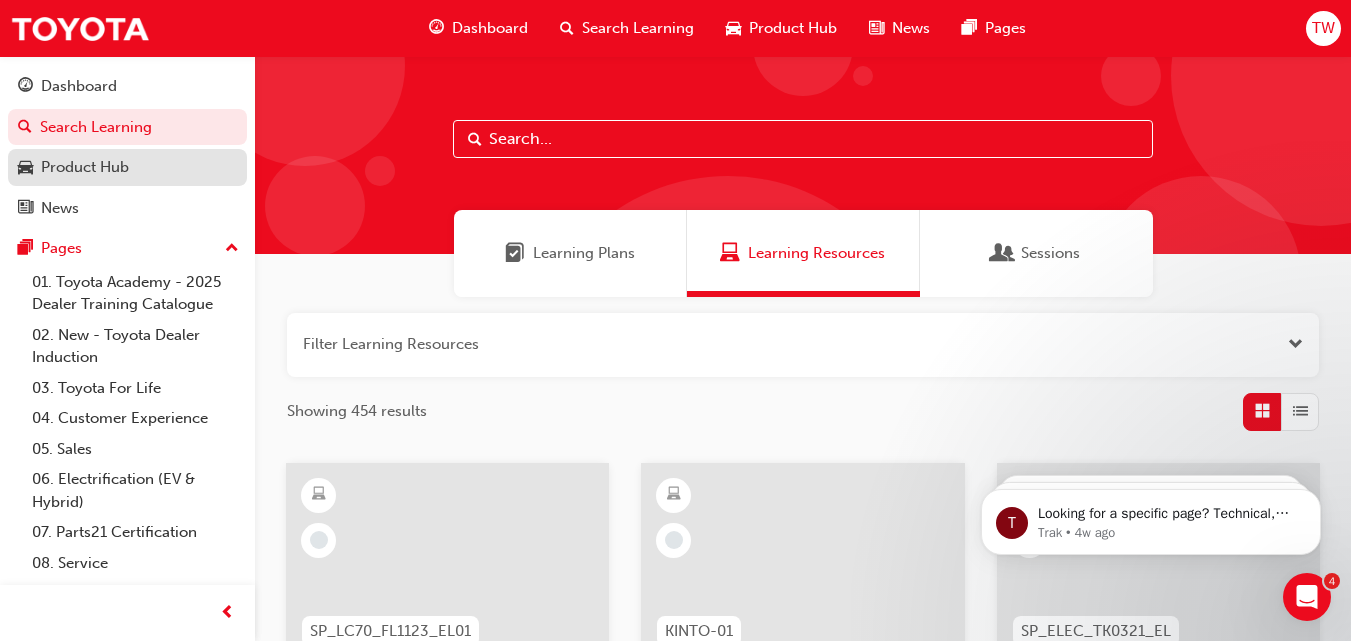 click on "Dashboard" at bounding box center [79, 86] 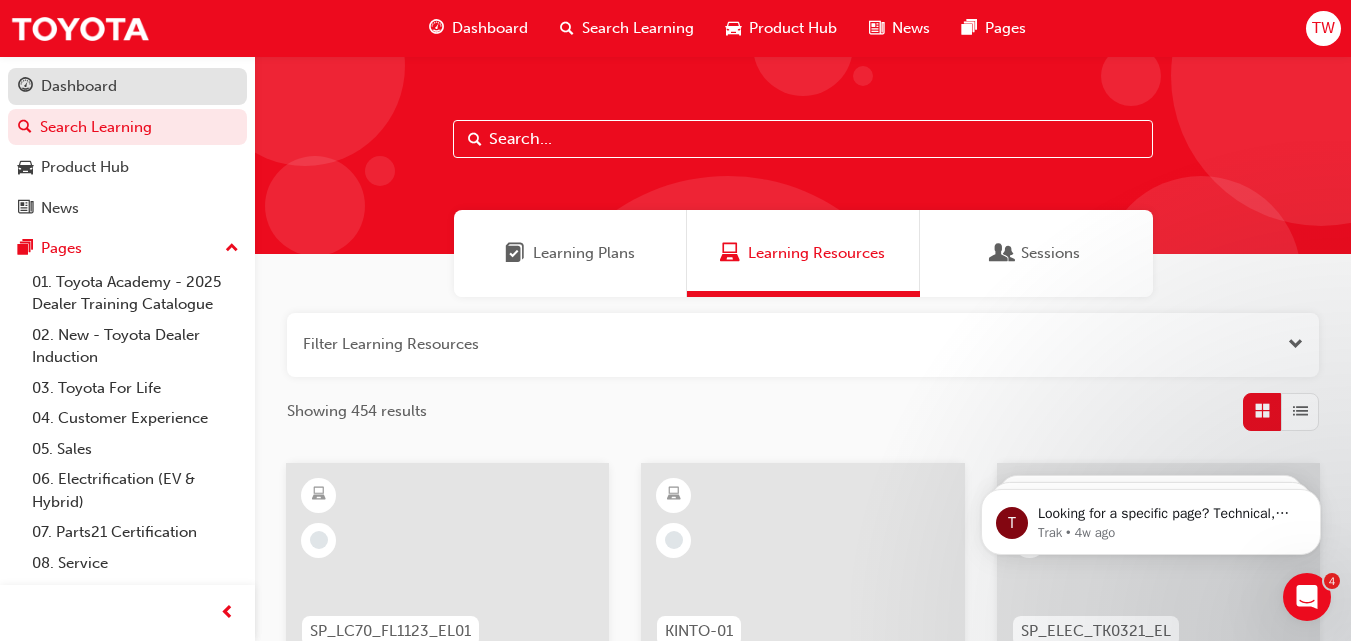 click on "Dashboard" at bounding box center [127, 86] 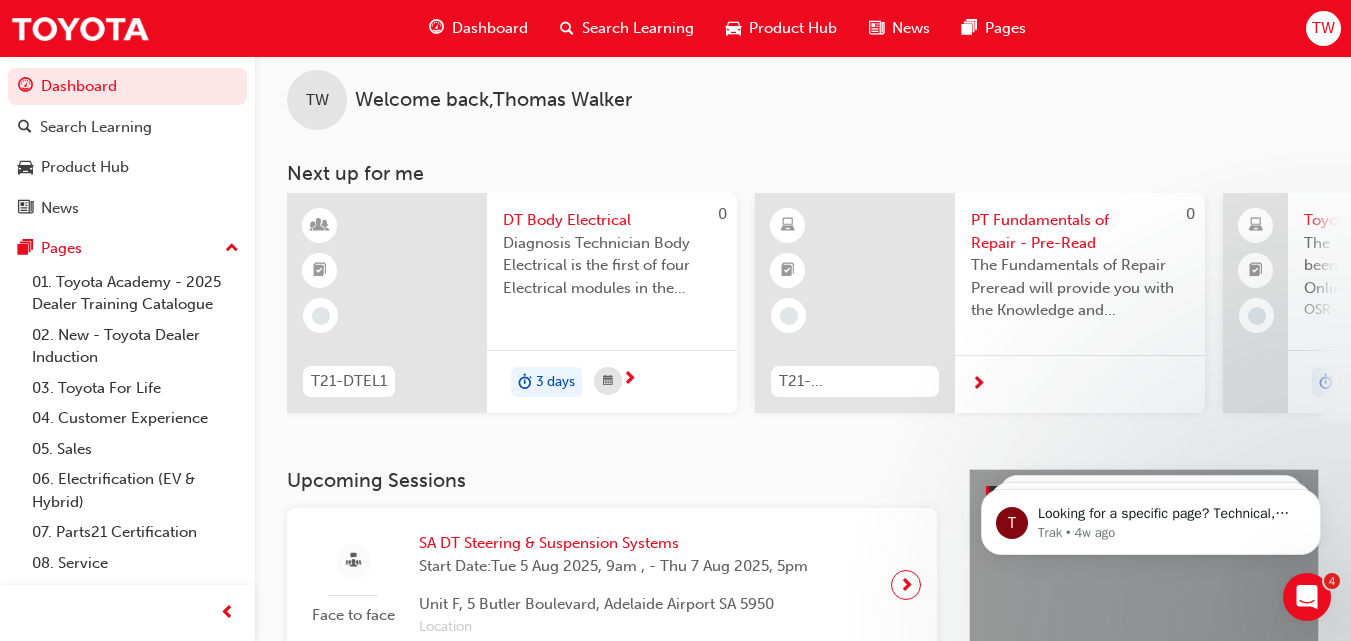 scroll, scrollTop: 0, scrollLeft: 0, axis: both 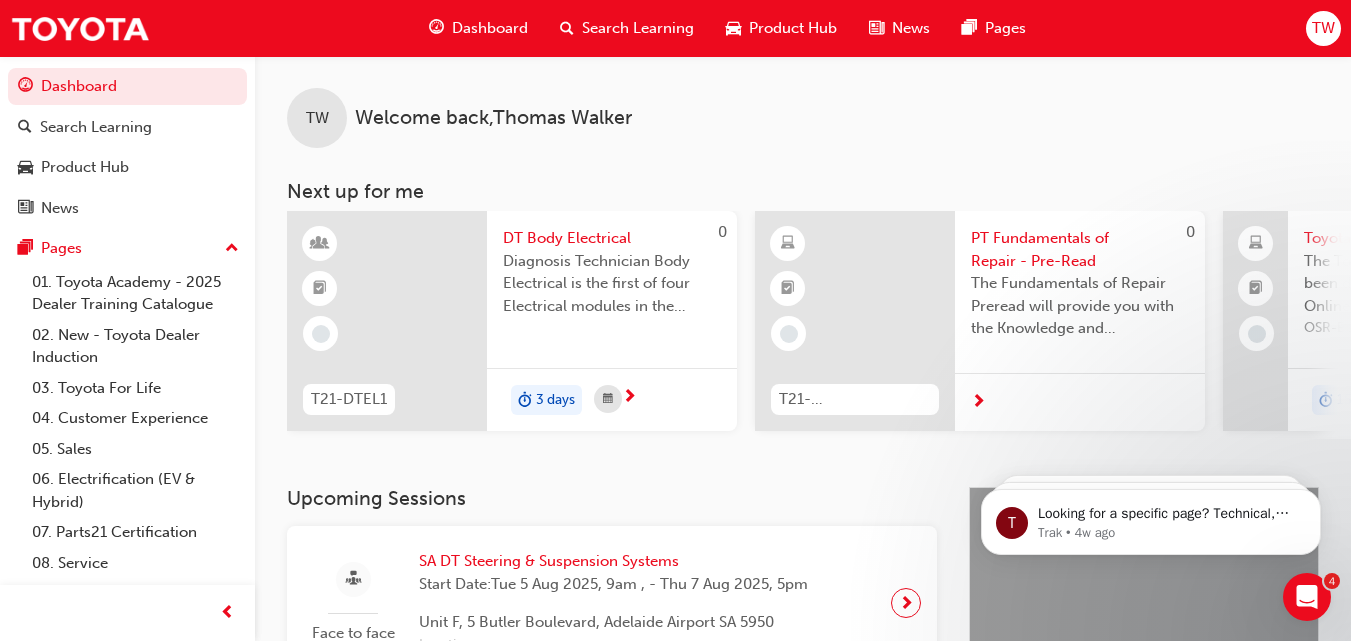 click on "[FIRST] [LAST]" at bounding box center (803, 271) 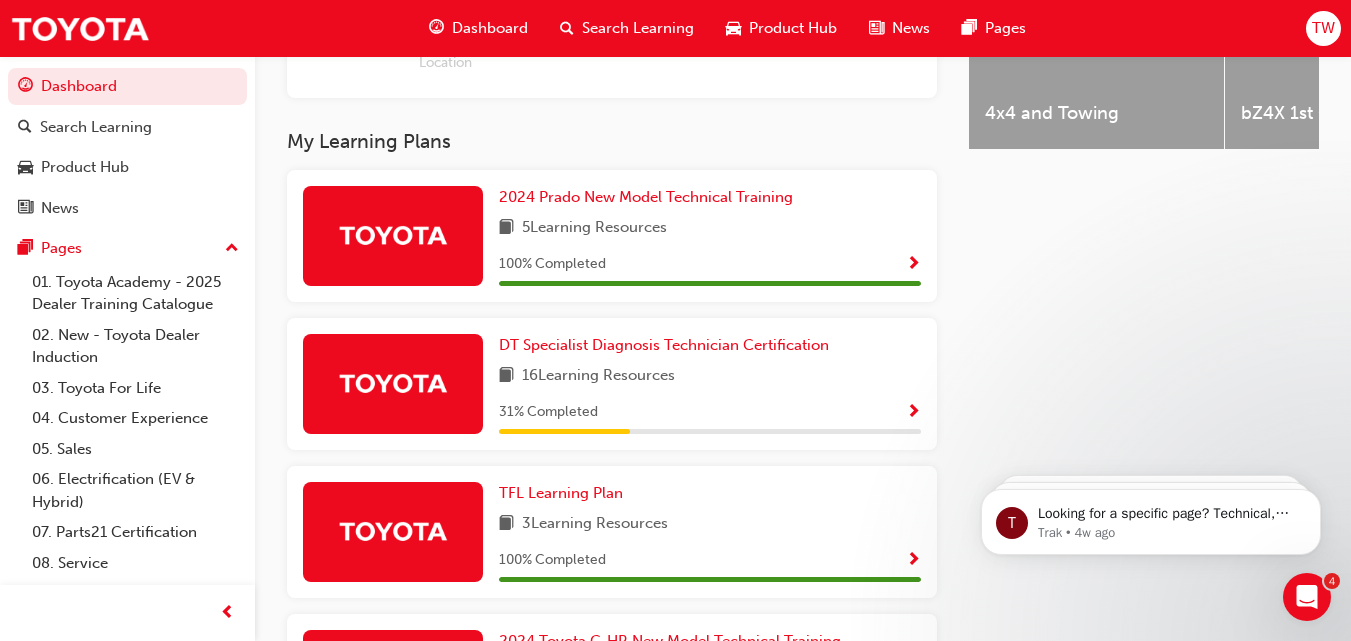 scroll, scrollTop: 921, scrollLeft: 0, axis: vertical 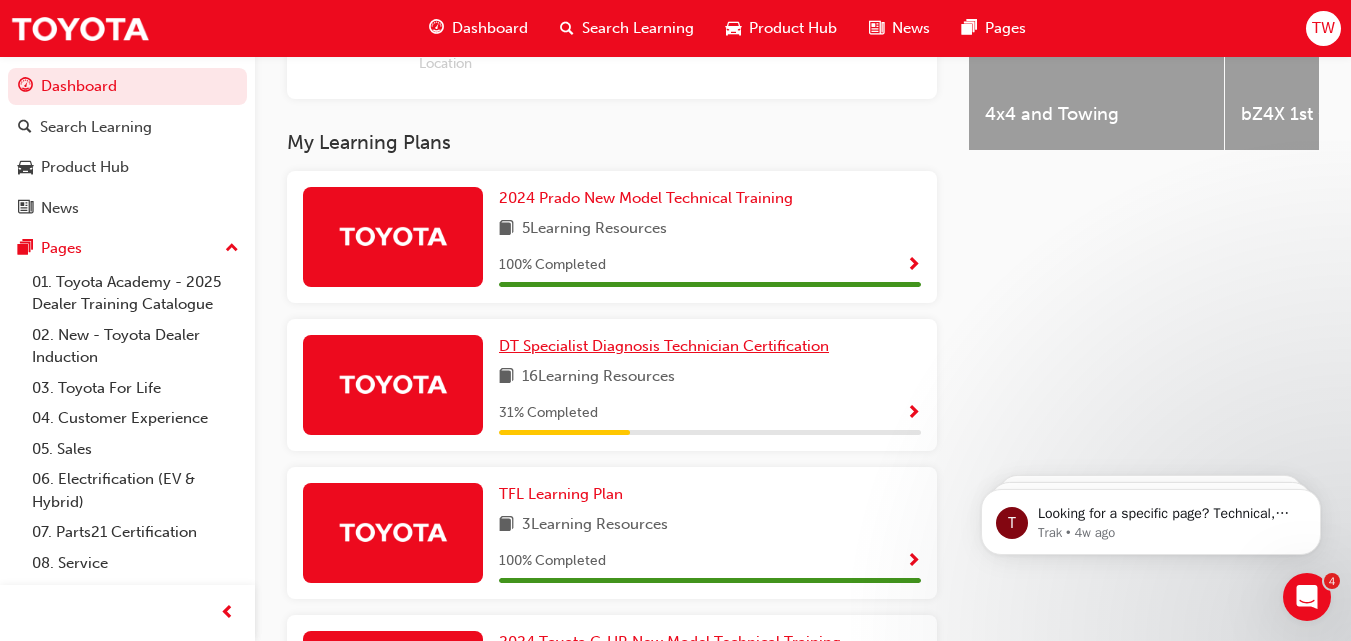 click on "DT Specialist Diagnosis Technician Certification" at bounding box center (664, 346) 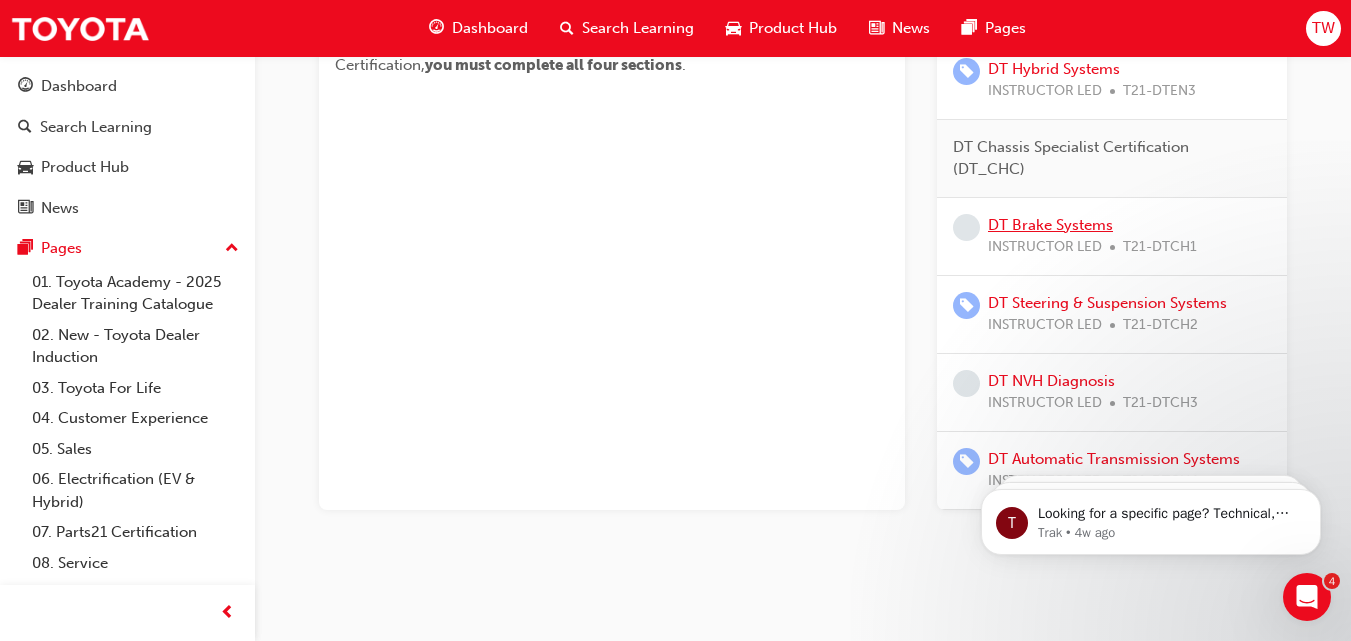 scroll, scrollTop: 1014, scrollLeft: 0, axis: vertical 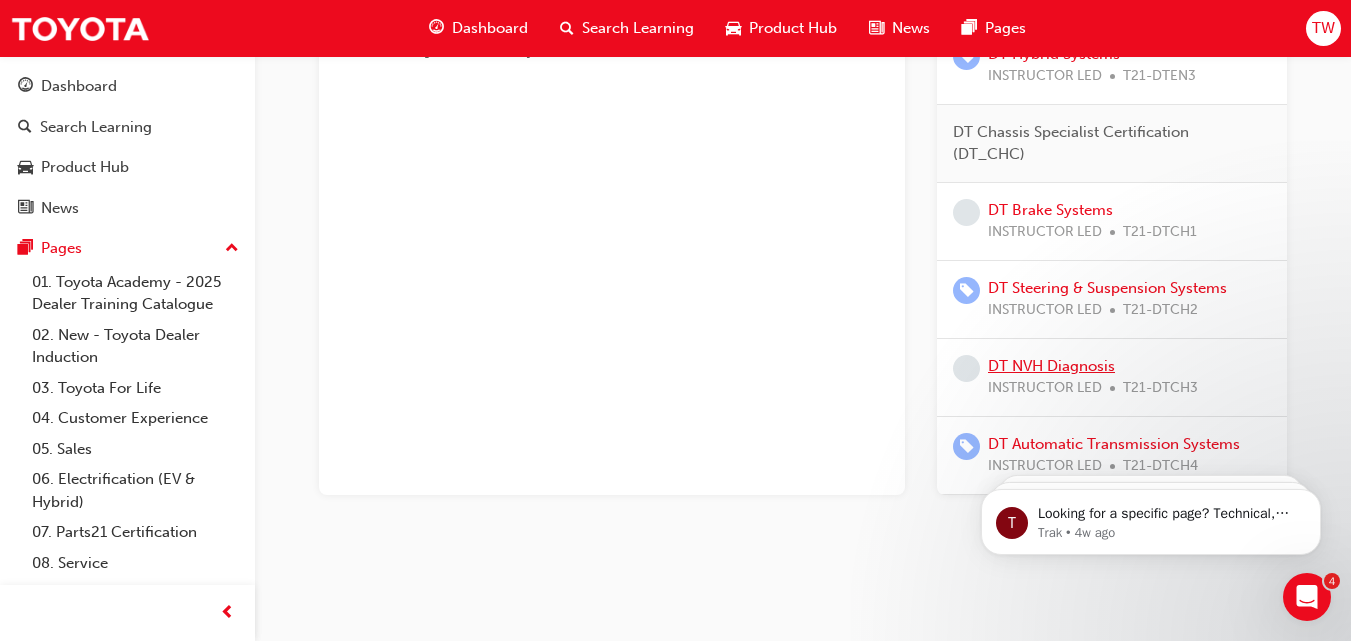 click on "DT NVH Diagnosis" at bounding box center (1051, 366) 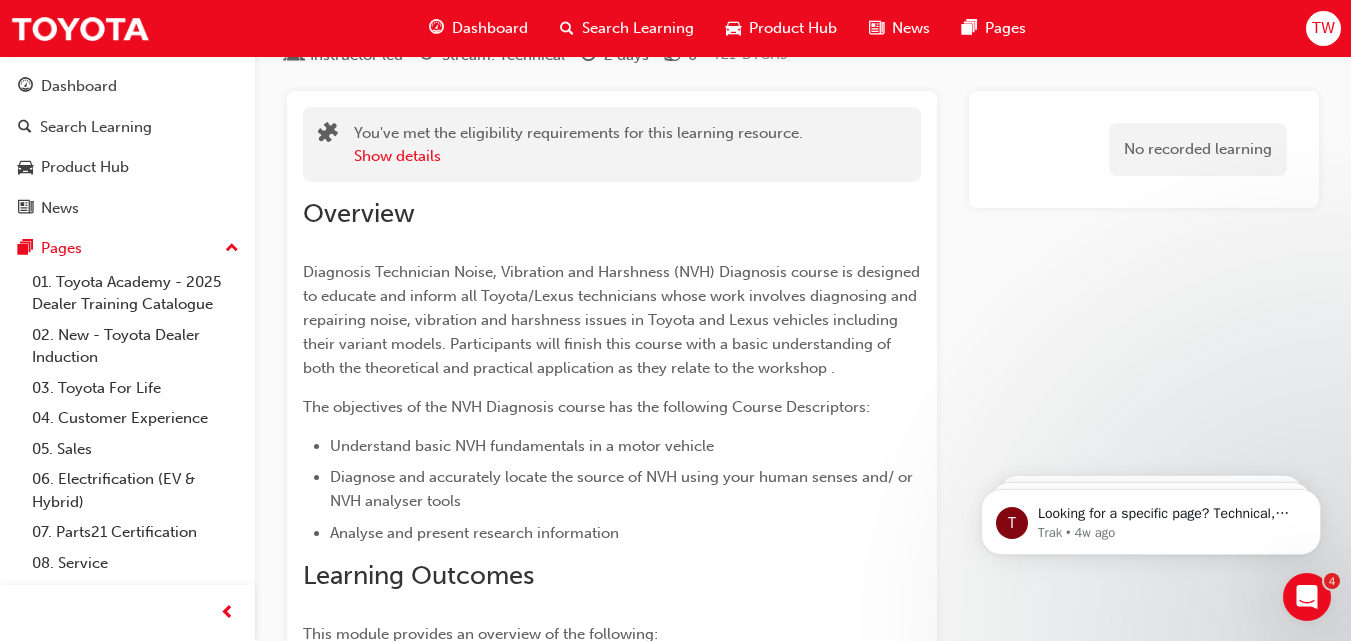 scroll, scrollTop: 0, scrollLeft: 0, axis: both 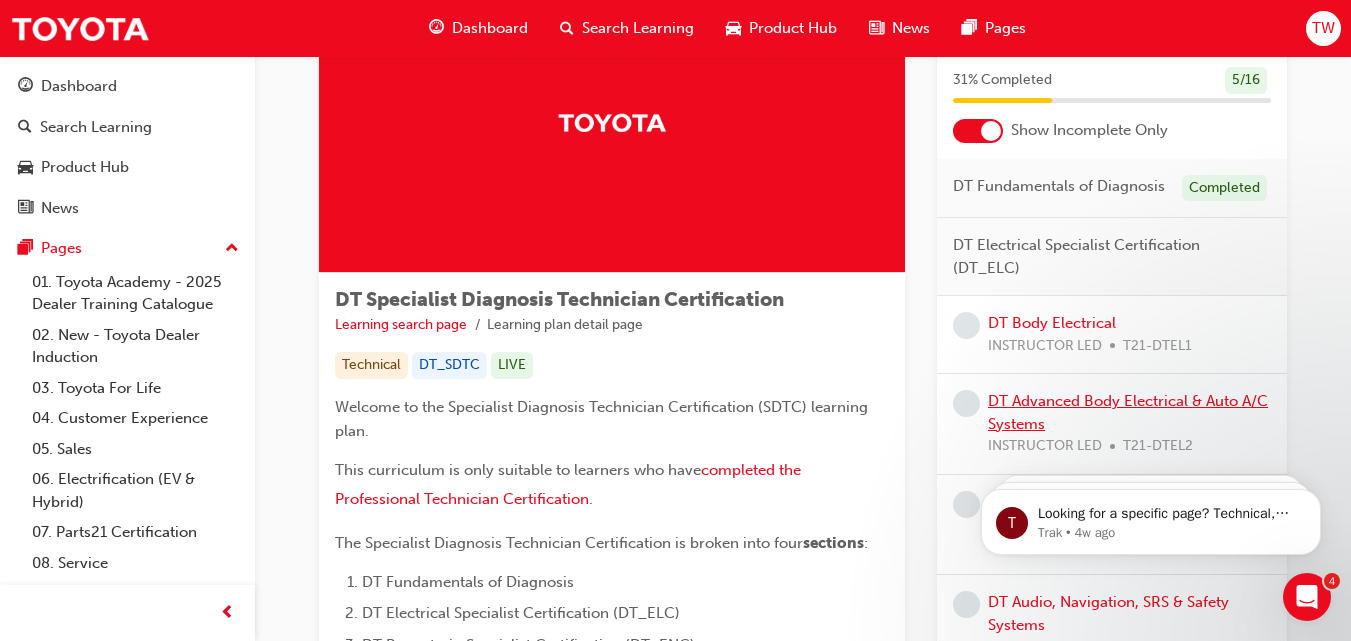 click on "DT Advanced Body Electrical & Auto A/C Systems" at bounding box center [1128, 412] 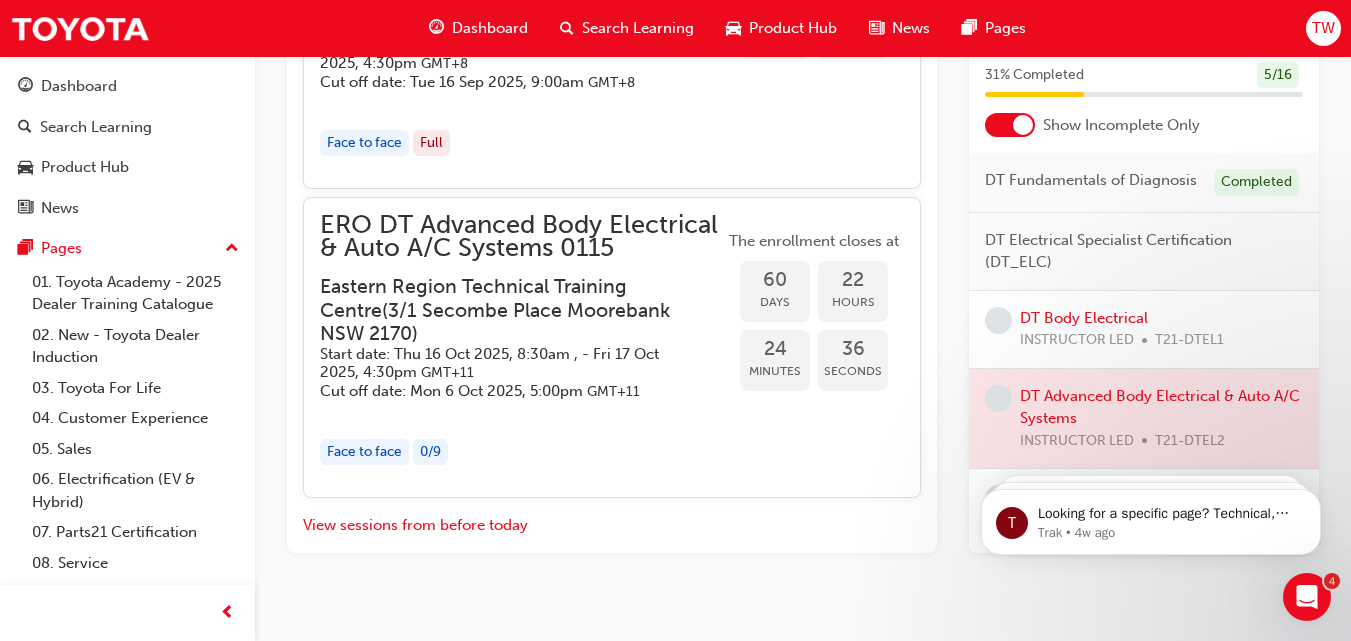 scroll, scrollTop: 2417, scrollLeft: 0, axis: vertical 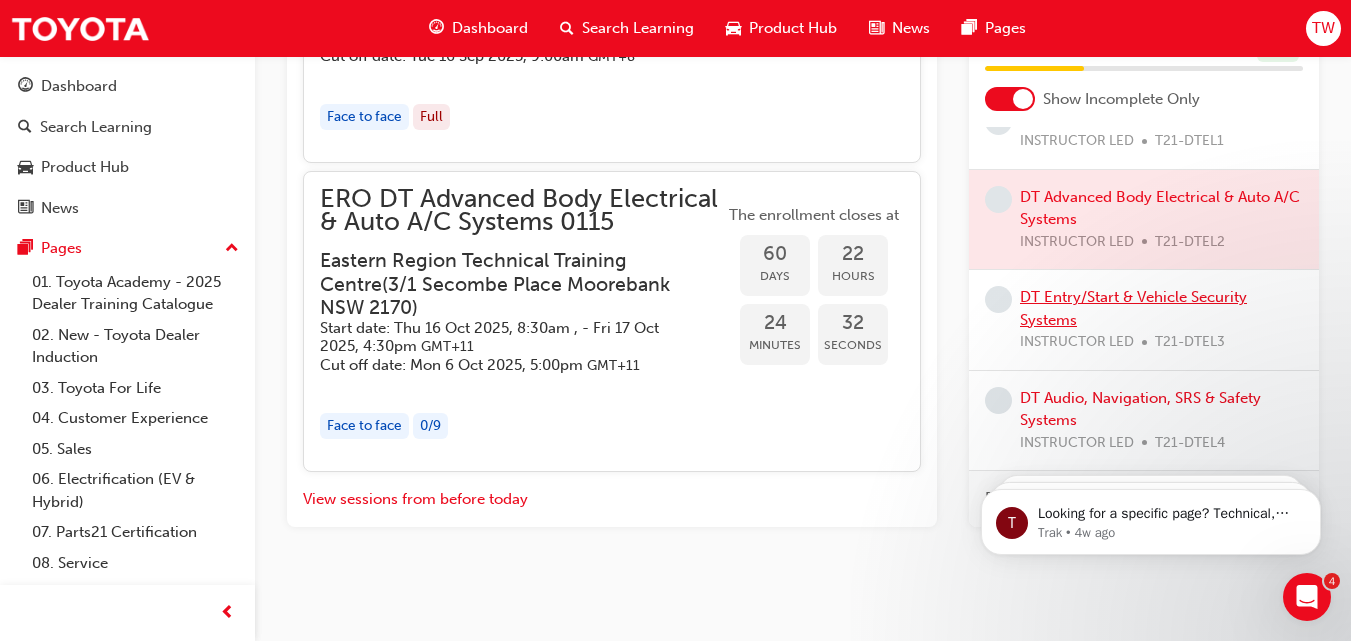 click on "DT Entry/Start & Vehicle Security Systems" at bounding box center [1133, 308] 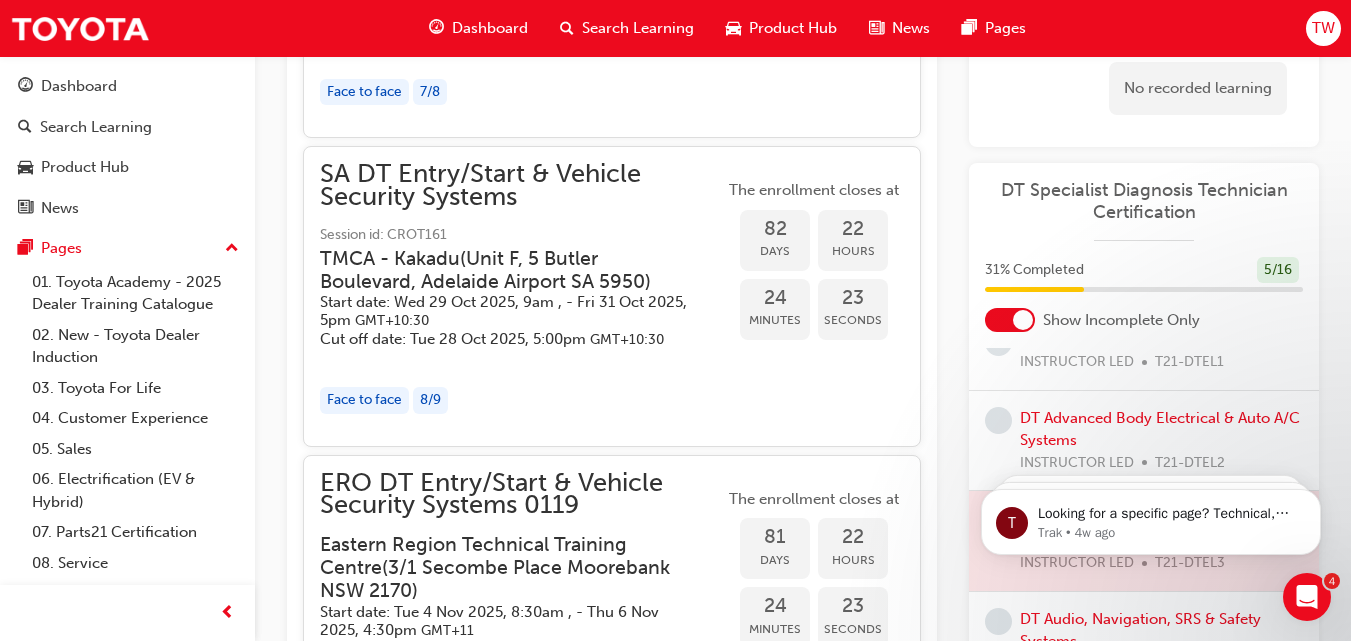 scroll, scrollTop: 1751, scrollLeft: 0, axis: vertical 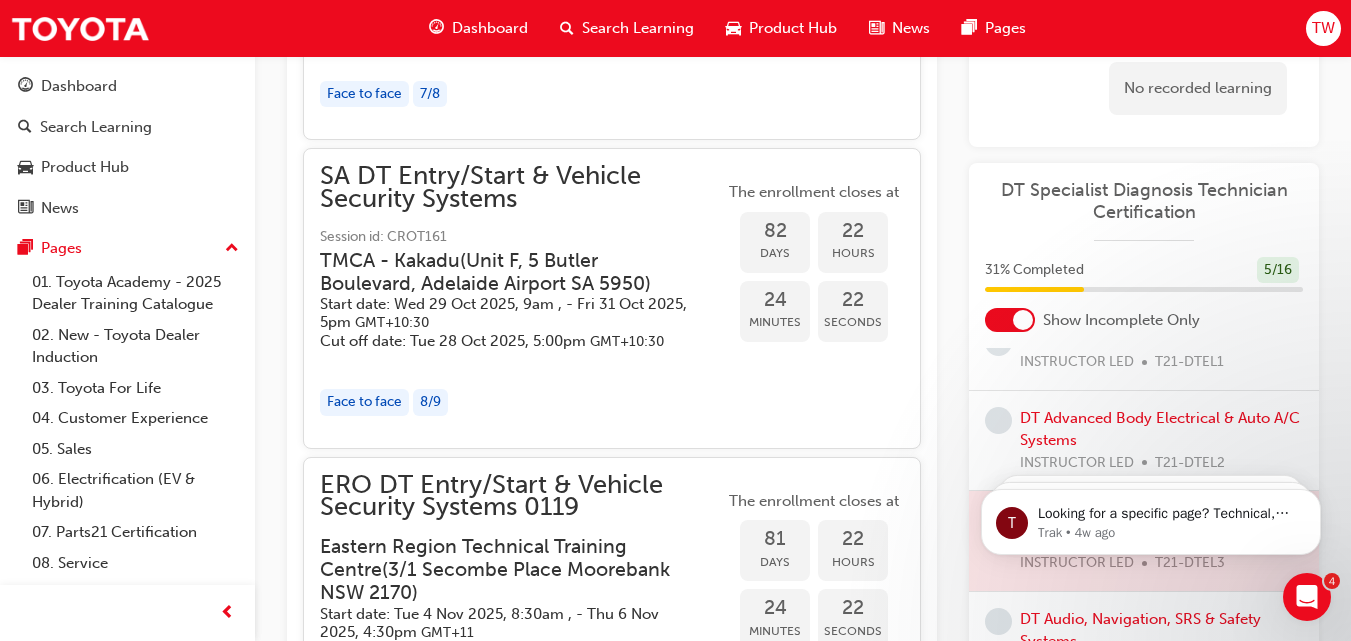 click on "Days" at bounding box center [775, 253] 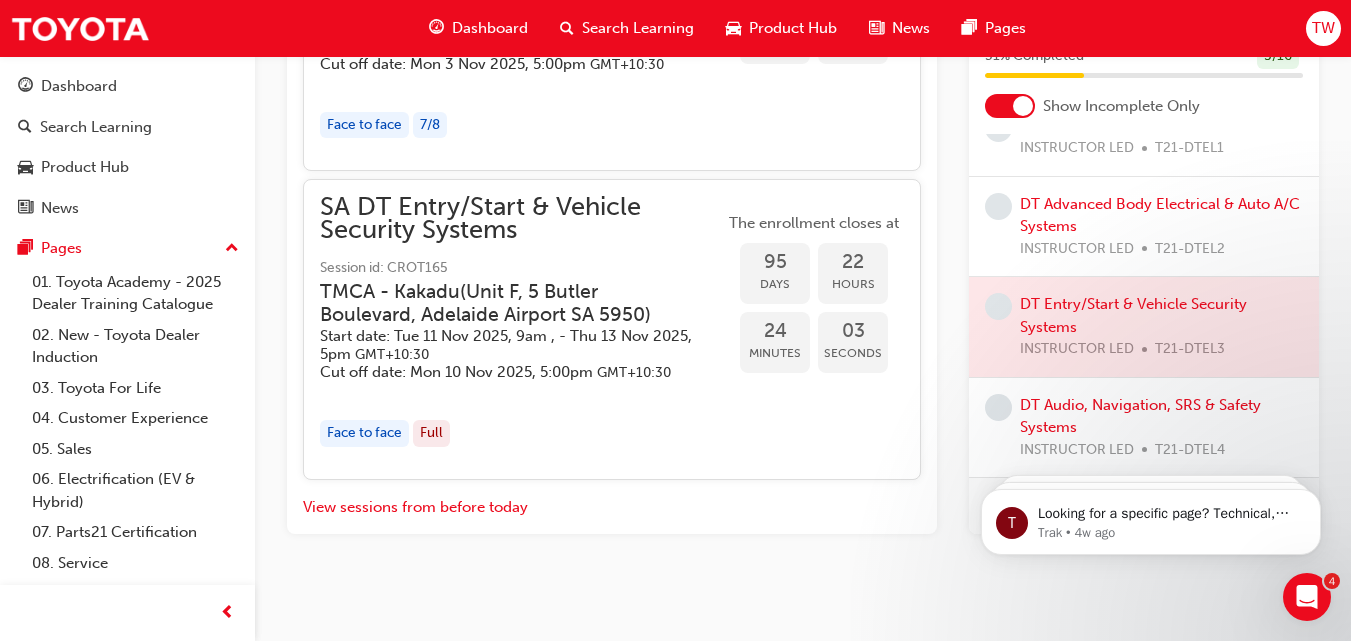 scroll, scrollTop: 3040, scrollLeft: 0, axis: vertical 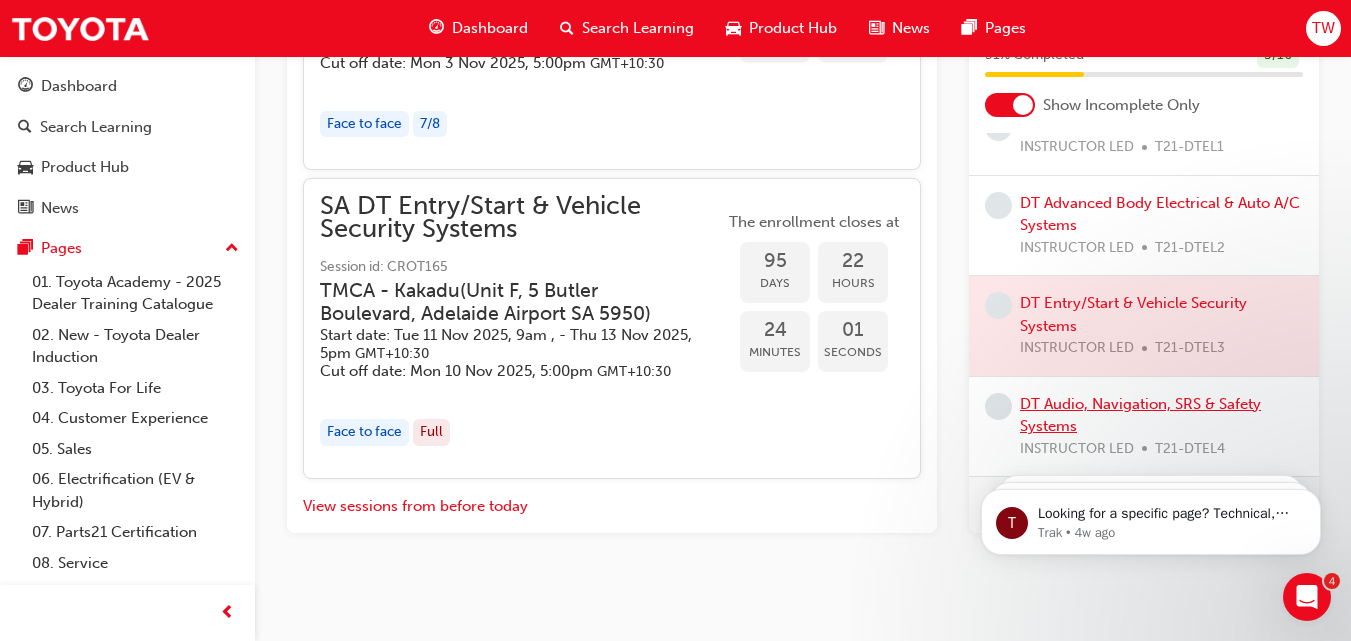 click on "DT Audio, Navigation, SRS & Safety Systems" at bounding box center (1140, 415) 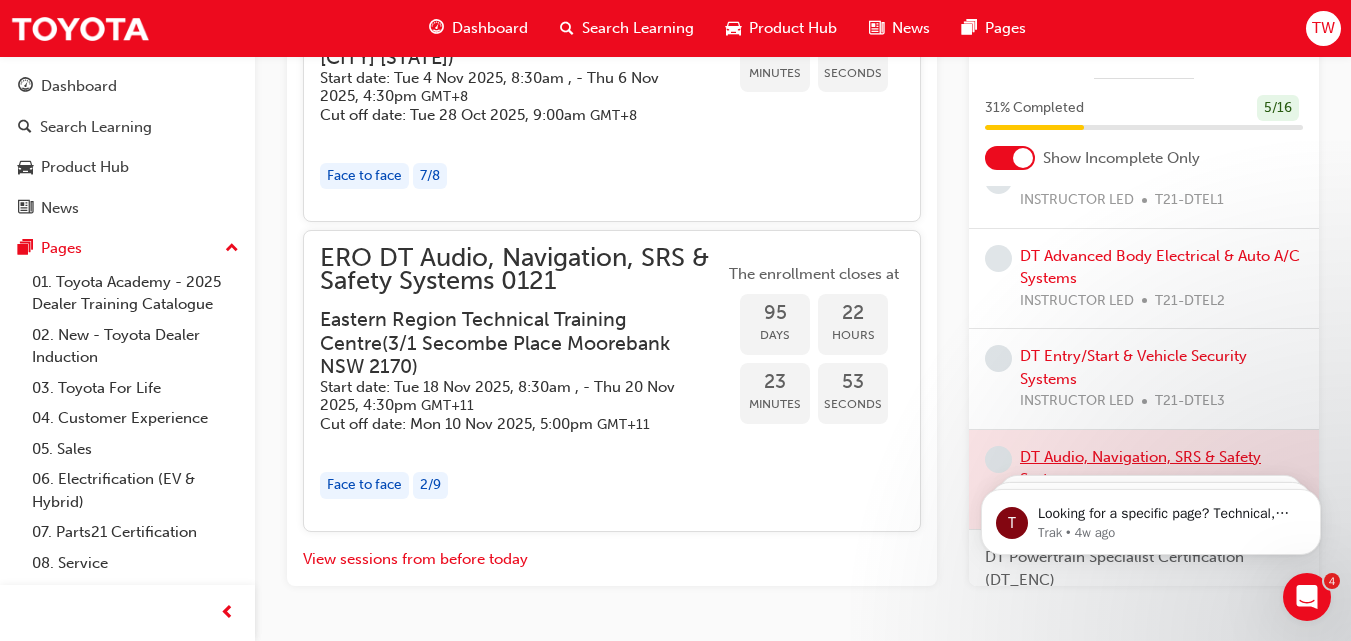 scroll, scrollTop: 2337, scrollLeft: 0, axis: vertical 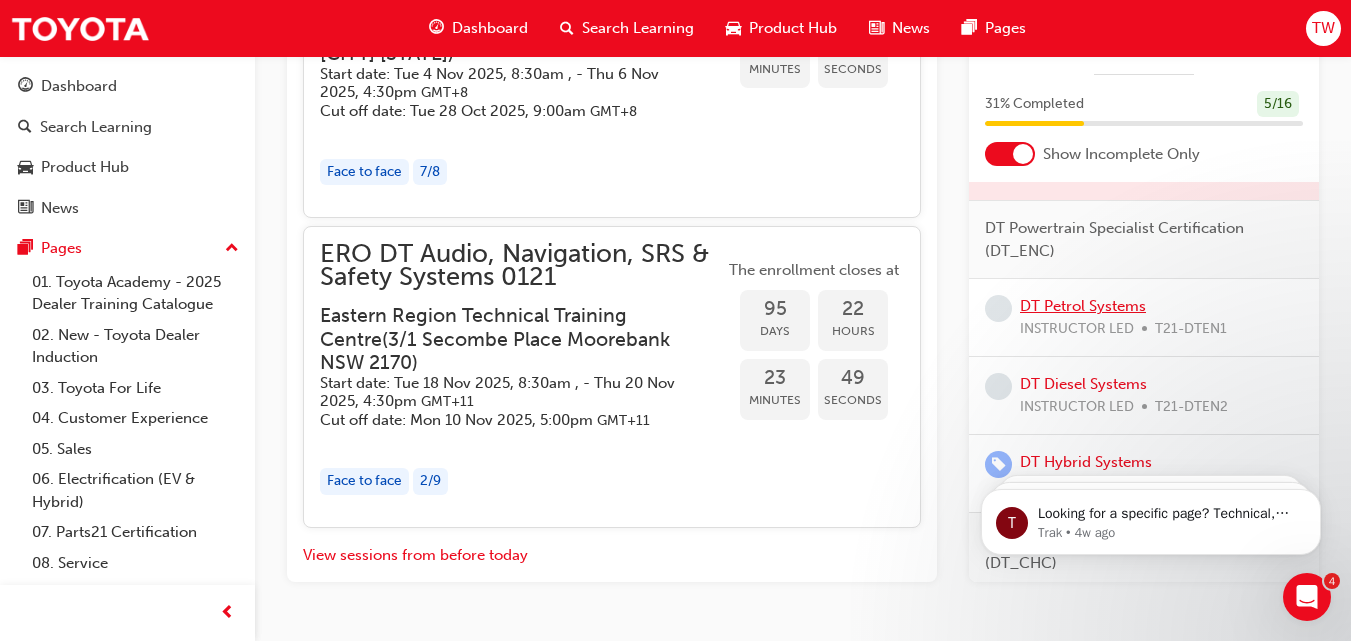 click on "DT Petrol Systems" at bounding box center [1083, 306] 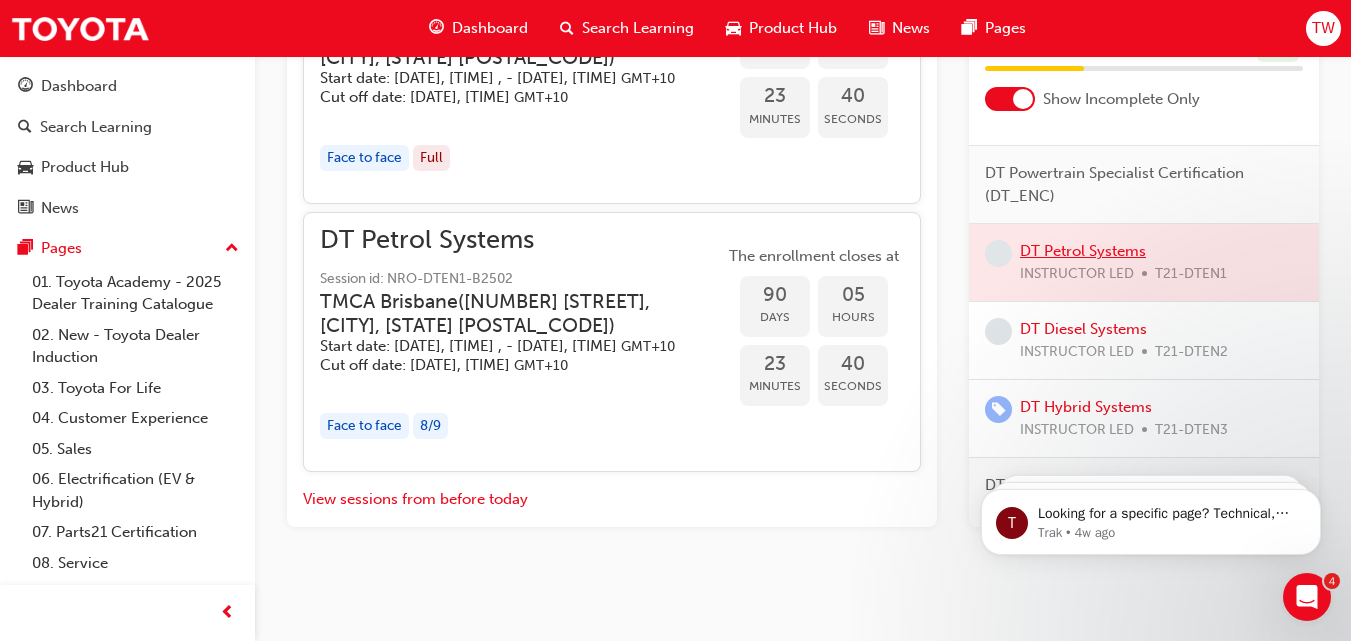 scroll, scrollTop: 2180, scrollLeft: 0, axis: vertical 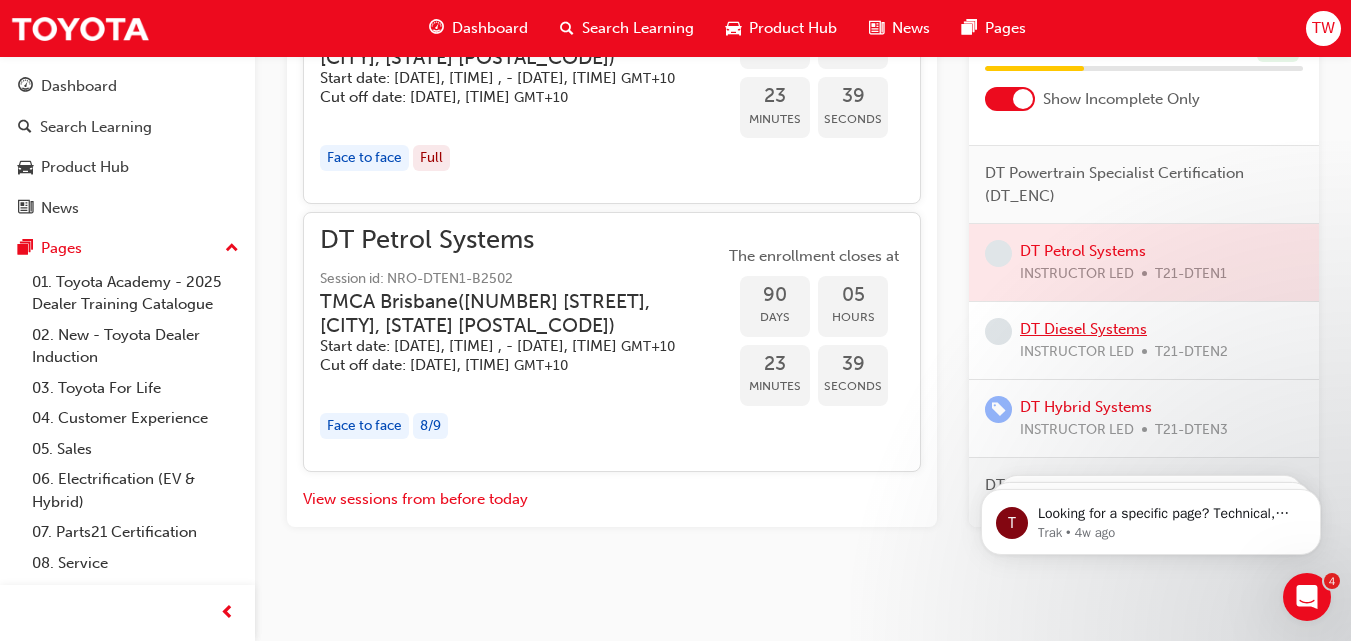 click on "DT Diesel Systems" at bounding box center (1083, 329) 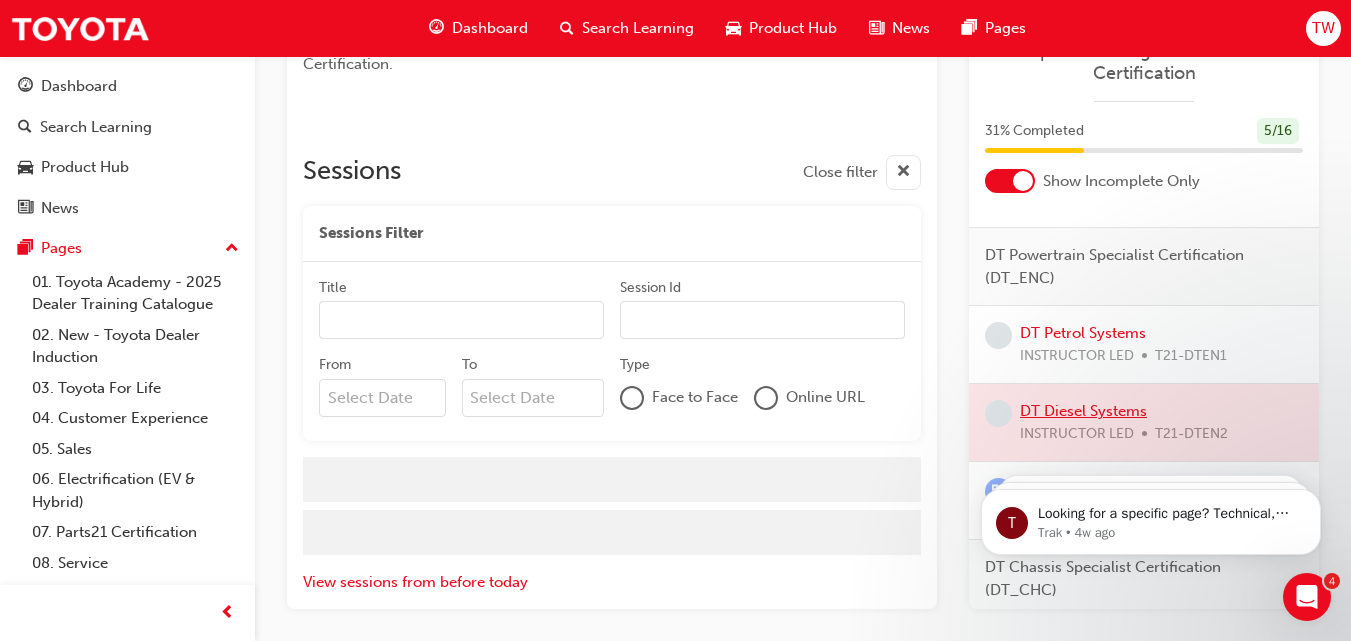 scroll, scrollTop: 2517, scrollLeft: 0, axis: vertical 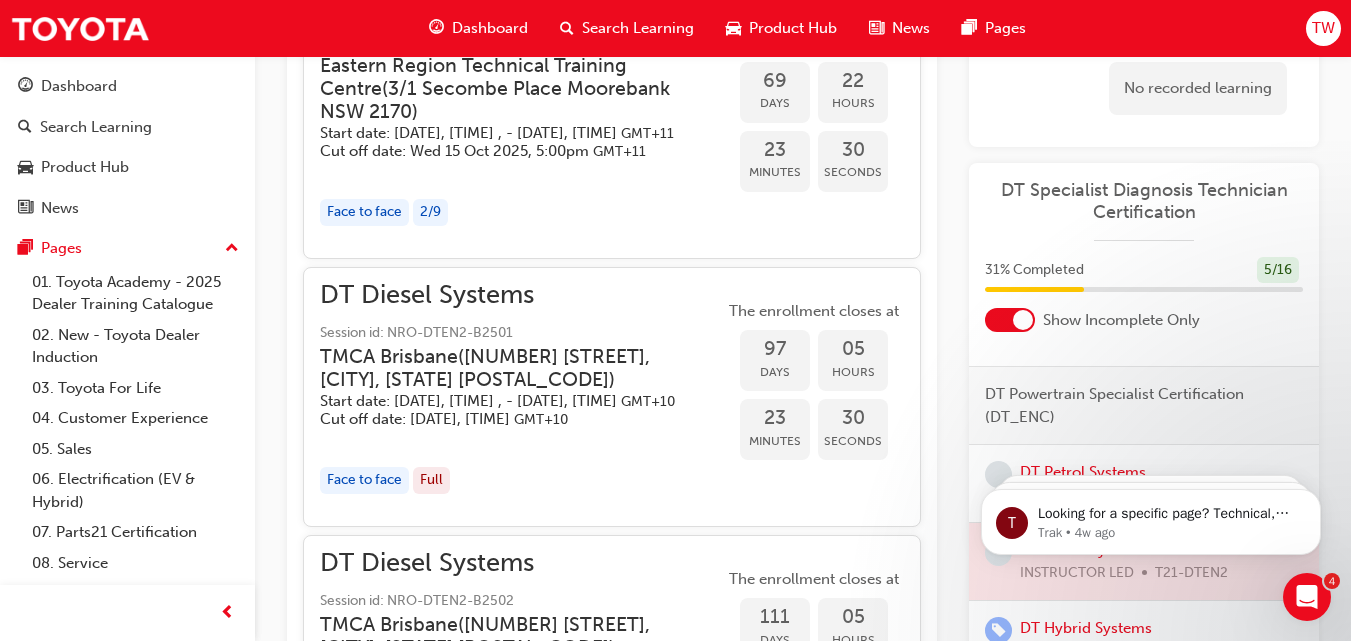 click at bounding box center [522, 172] 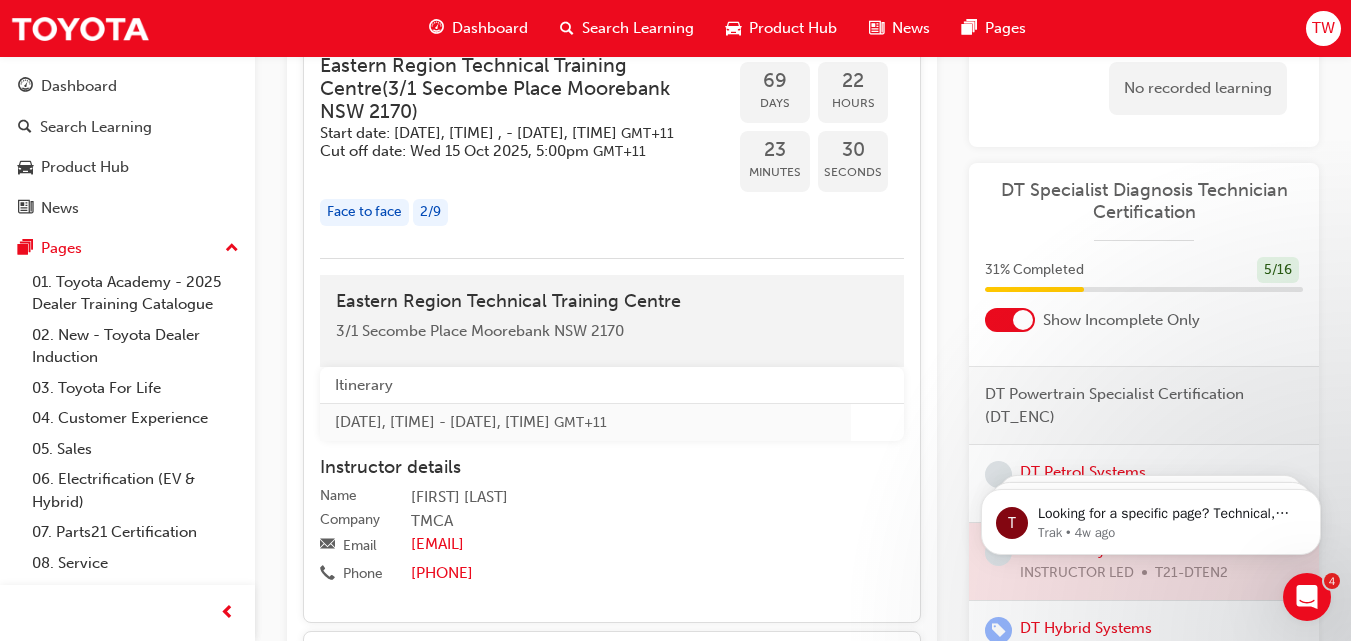 click at bounding box center [522, 172] 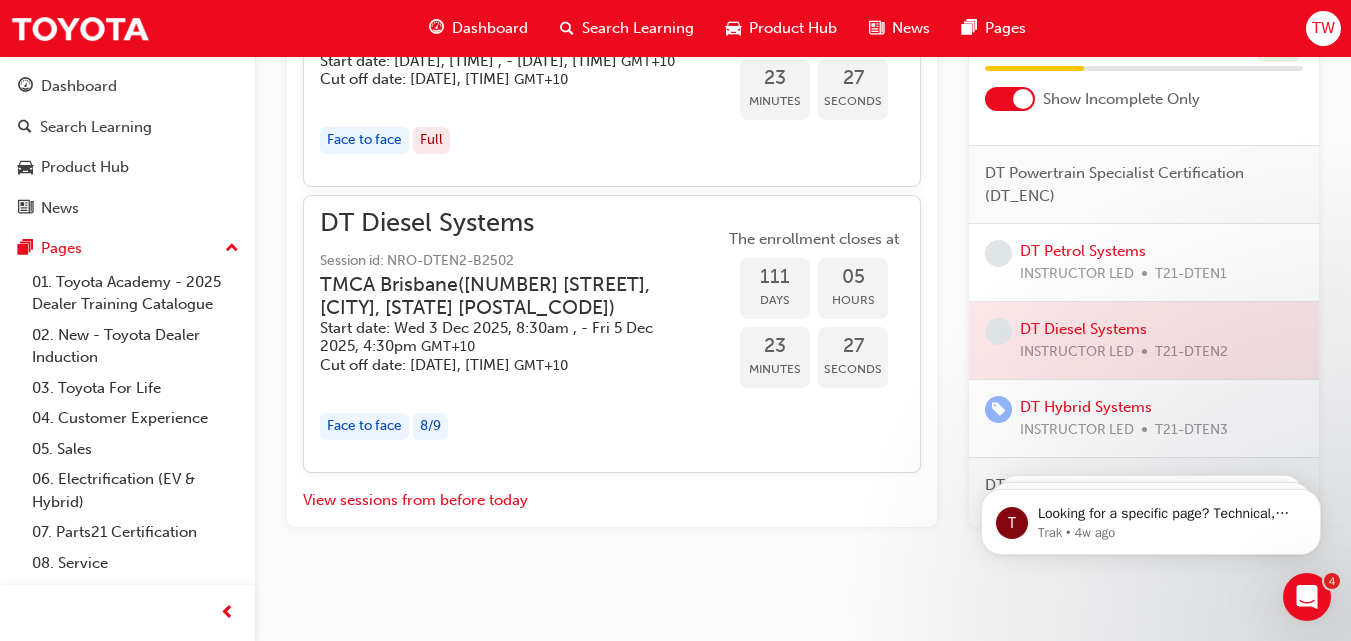 scroll, scrollTop: 2519, scrollLeft: 0, axis: vertical 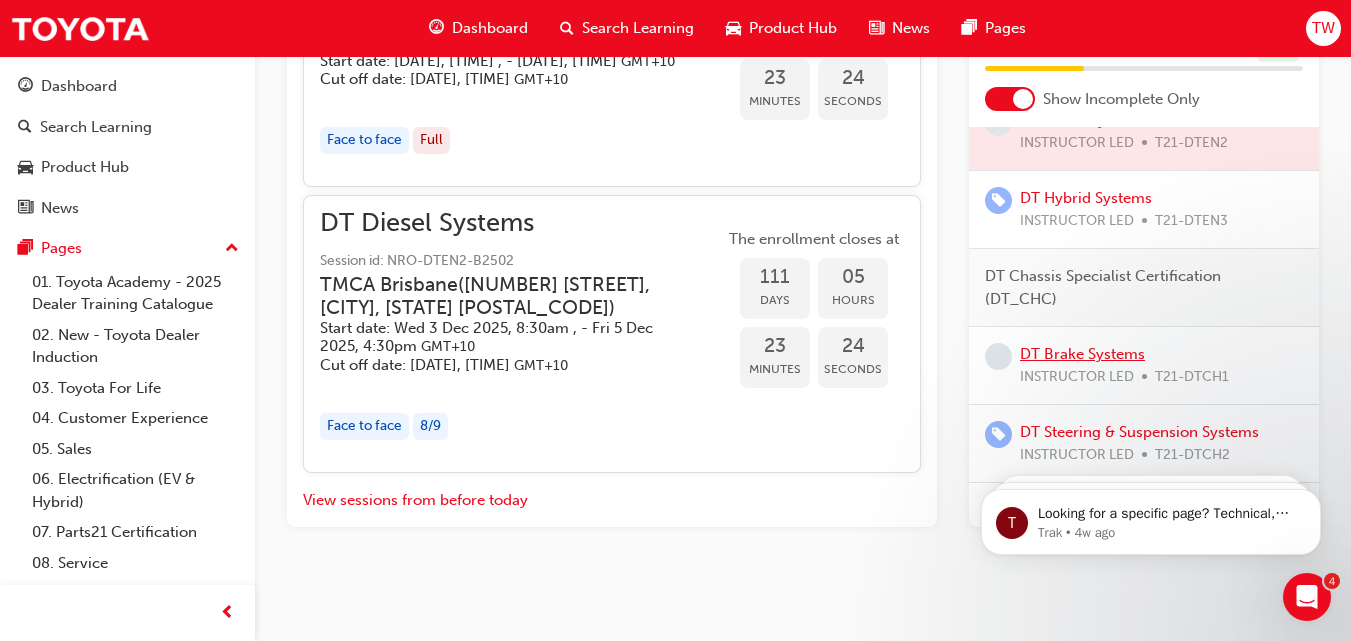 click on "DT Brake Systems" at bounding box center [1082, 354] 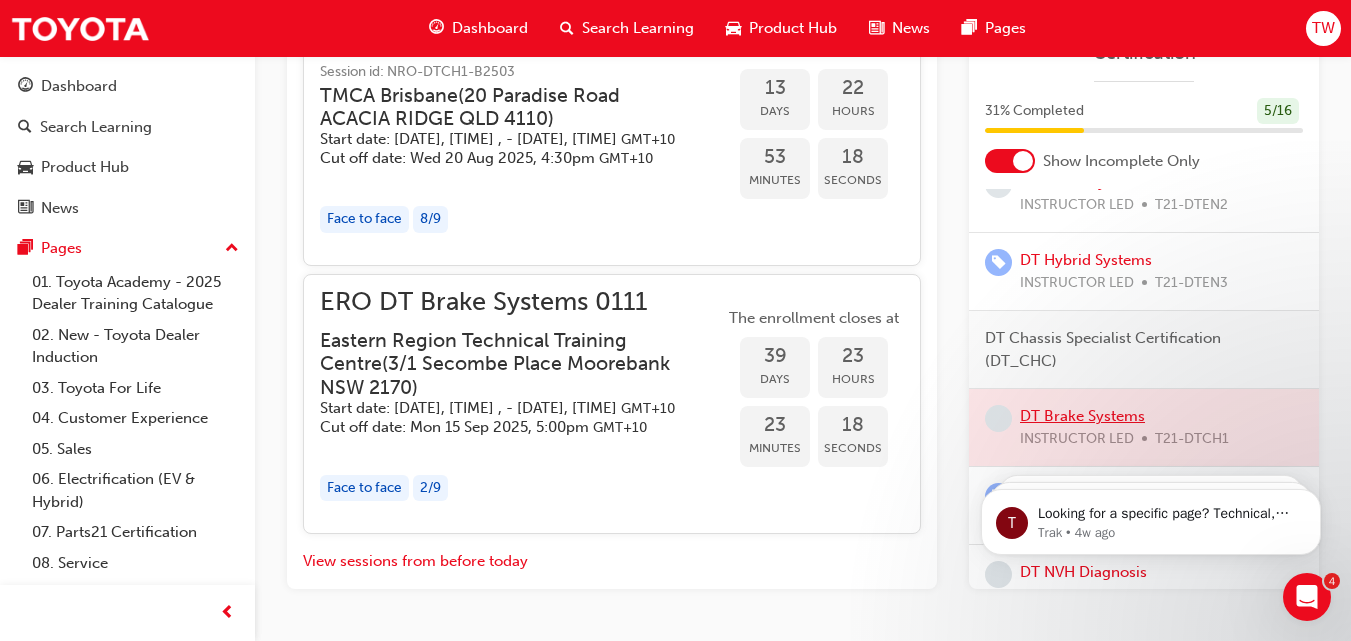 scroll, scrollTop: 1688, scrollLeft: 0, axis: vertical 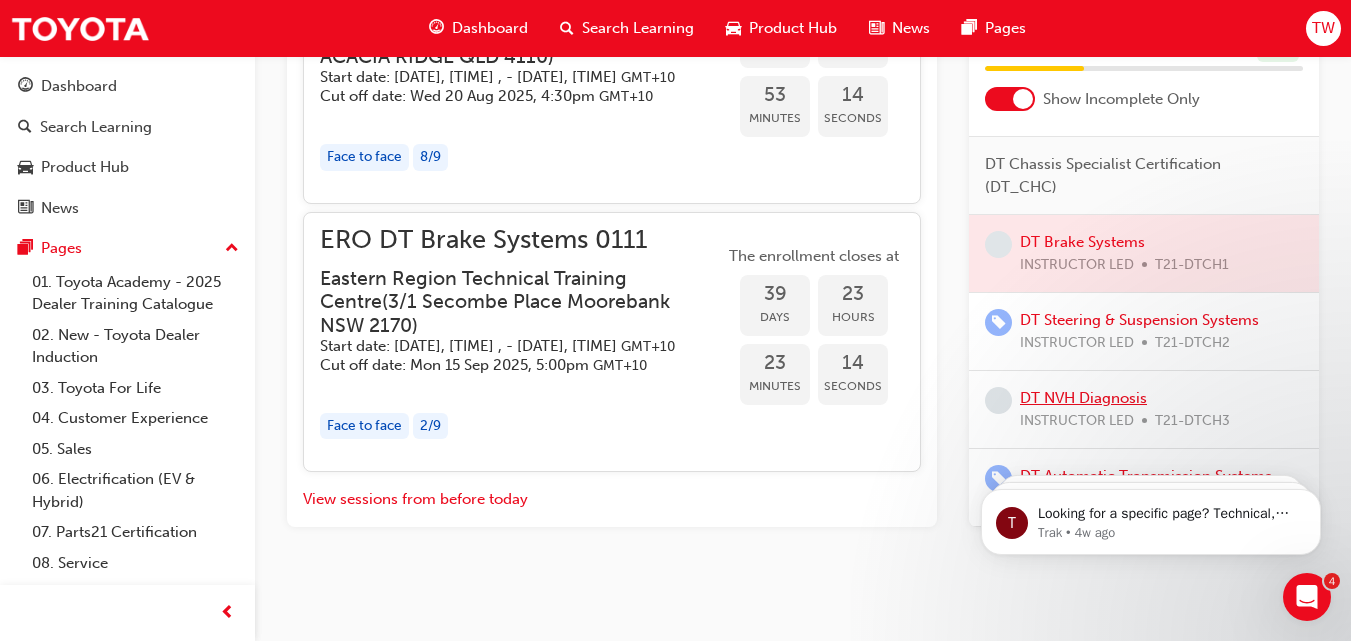 click on "DT NVH Diagnosis" at bounding box center [1083, 398] 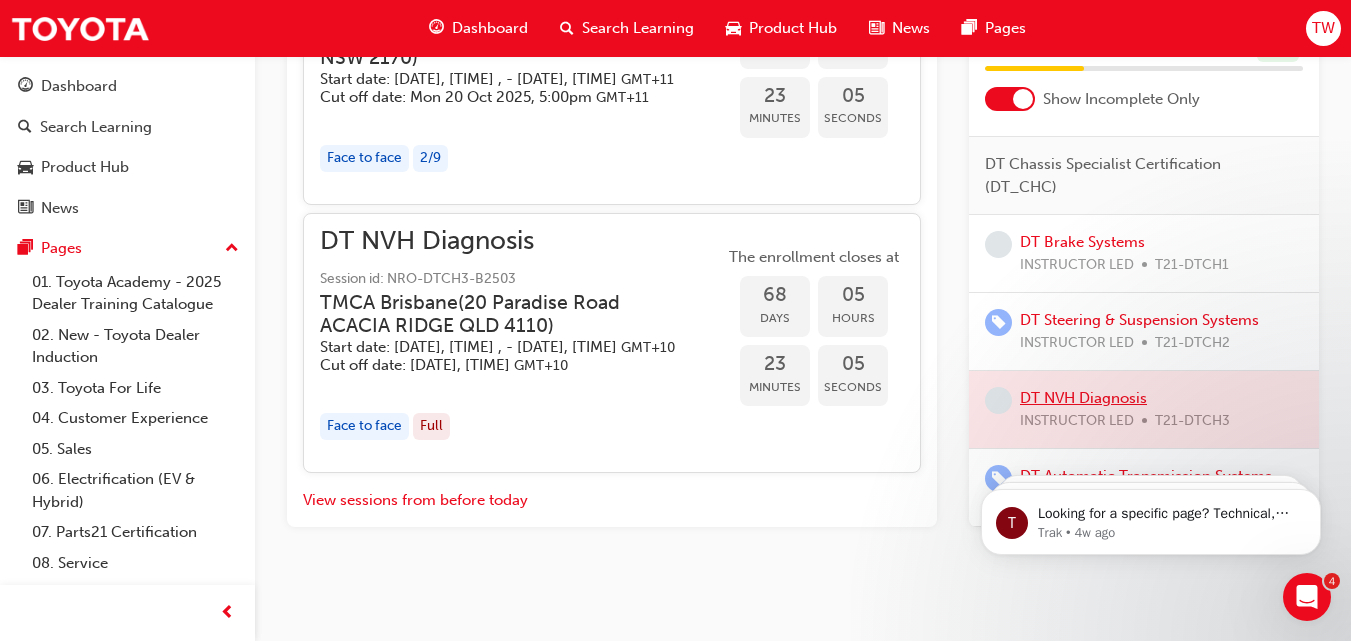 scroll, scrollTop: 2600, scrollLeft: 0, axis: vertical 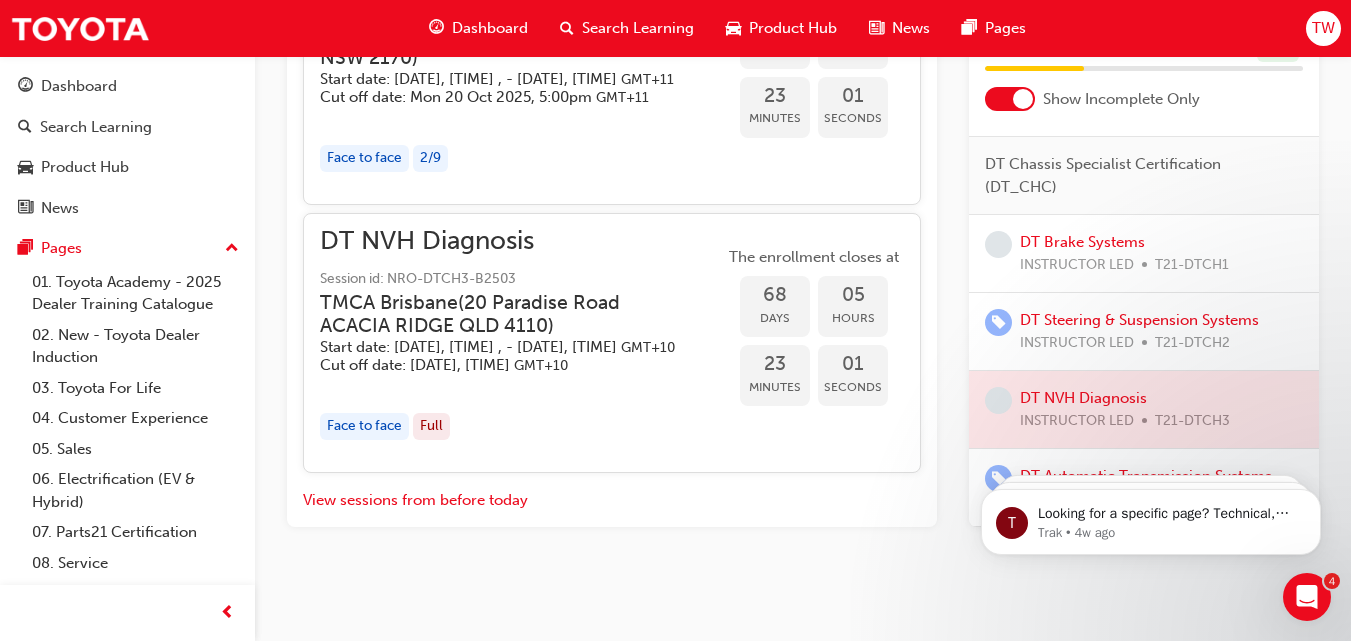 click on "DT Fundamentals of Diagnosis Completed DT Electrical Specialist Certification (DT_ELC) DT Body Electrical INSTRUCTOR LED T21-DTEL1 DT Advanced Body Electrical & Auto A/C Systems INSTRUCTOR LED T21-DTEL2 DT Entry/Start & Vehicle Security Systems INSTRUCTOR LED T21-DTEL3 DT Audio, Navigation, SRS & Safety Systems INSTRUCTOR LED T21-DTEL4 DT Powertrain Specialist Certification (DT_ENC) DT Petrol Systems INSTRUCTOR LED T21-DTEN1 DT Diesel Systems INSTRUCTOR LED T21-DTEN2 DT Hybrid Systems INSTRUCTOR LED T21-DTEN3 DT Chassis Specialist Certification (DT_CHC) DT Brake Systems INSTRUCTOR LED T21-DTCH1 DT Steering & Suspension Systems INSTRUCTOR LED T21-DTCH2 DT NVH Diagnosis INSTRUCTOR LED T21-DTCH3 DT Automatic Transmission Systems INSTRUCTOR LED T21-DTCH4" at bounding box center (1144, 327) 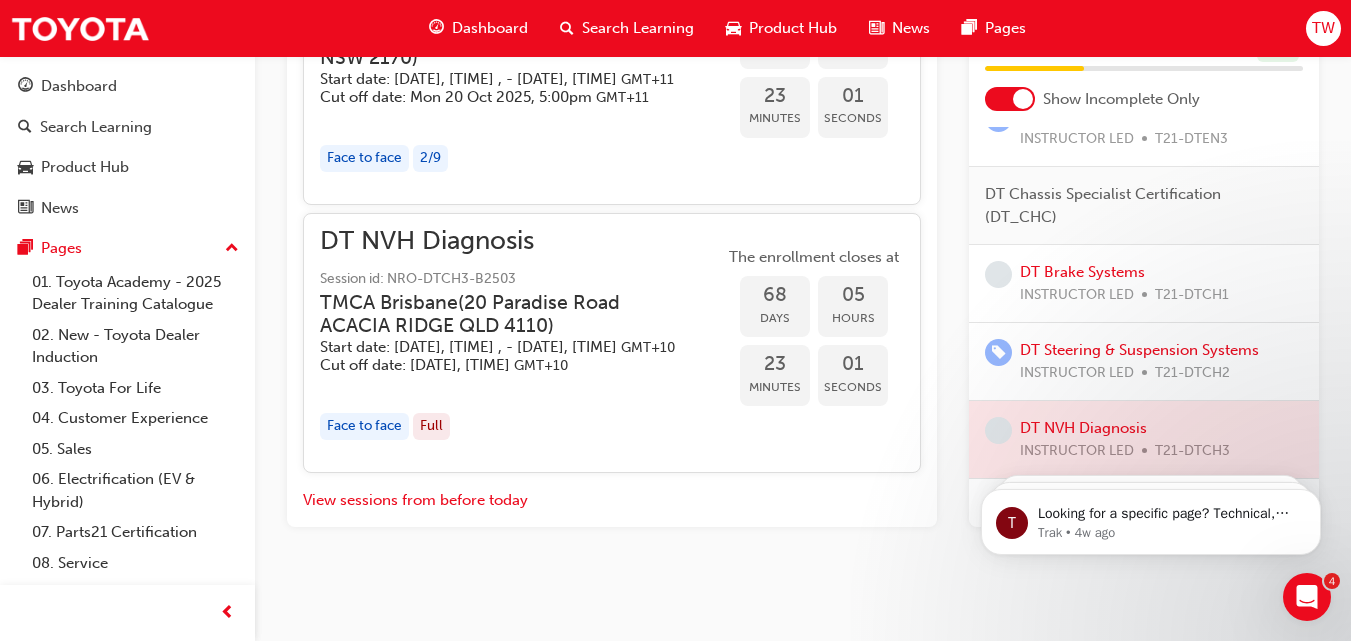 click on "DT Chassis Specialist Certification (DT_CHC) DT Brake Systems INSTRUCTOR LED T21-DTCH1 DT Steering & Suspension Systems INSTRUCTOR LED T21-DTCH2 DT NVH Diagnosis INSTRUCTOR LED T21-DTCH3 DT Automatic Transmission Systems INSTRUCTOR LED T21-DTCH4" at bounding box center (1144, 362) 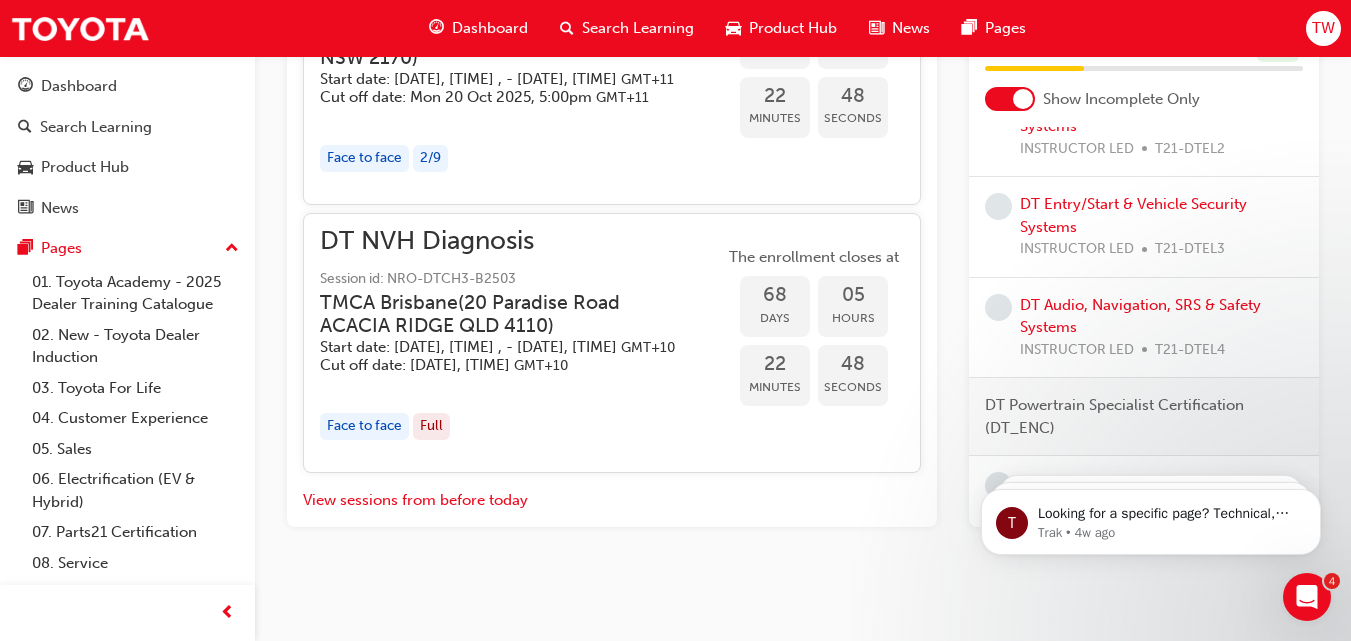 scroll, scrollTop: 256, scrollLeft: 0, axis: vertical 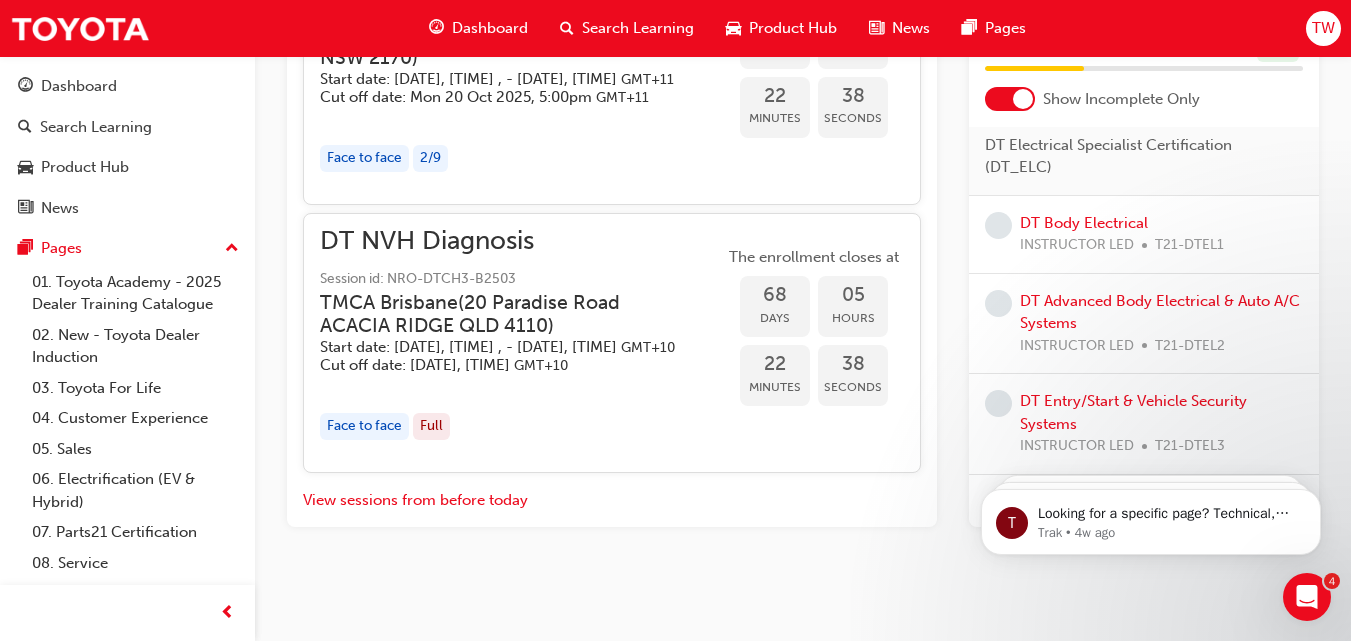 drag, startPoint x: 1179, startPoint y: 187, endPoint x: 813, endPoint y: 160, distance: 366.99454 